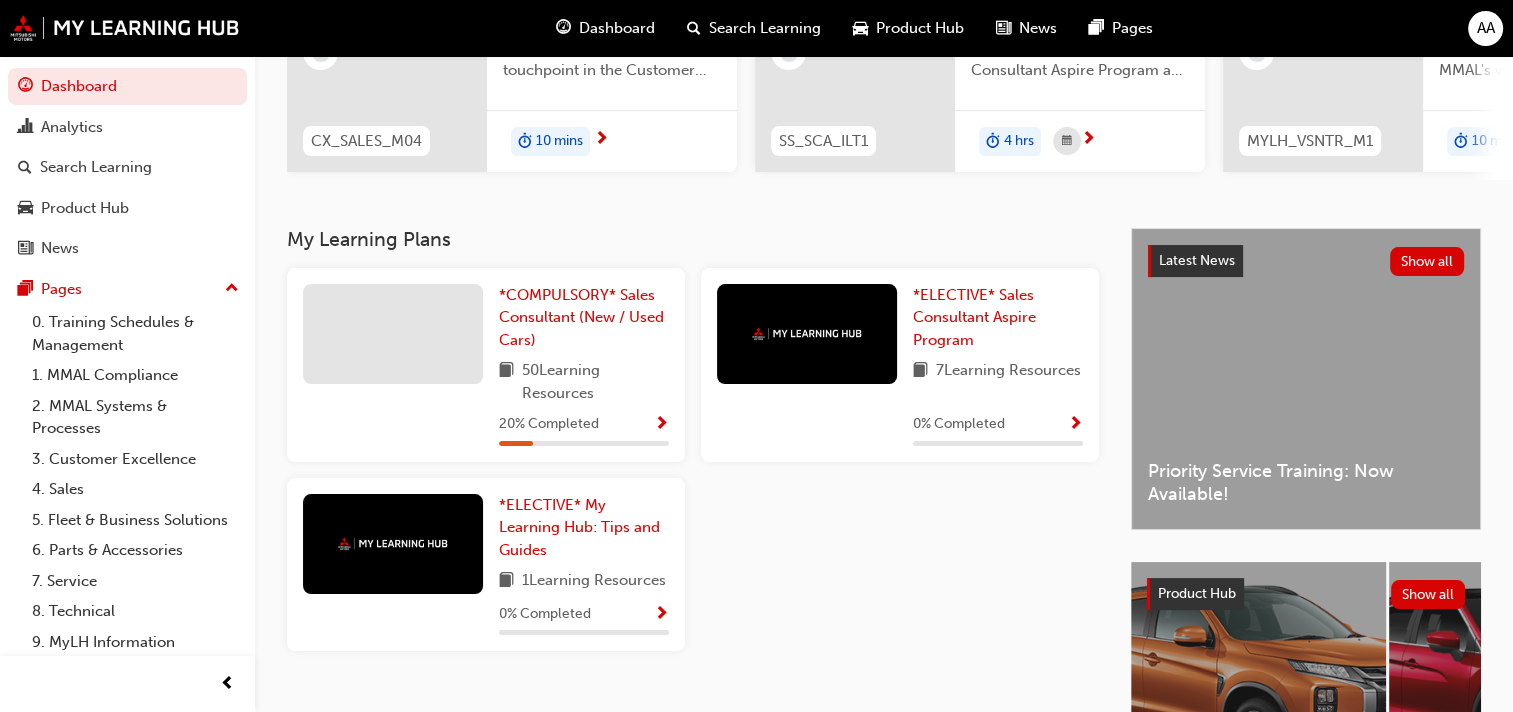scroll, scrollTop: 181, scrollLeft: 0, axis: vertical 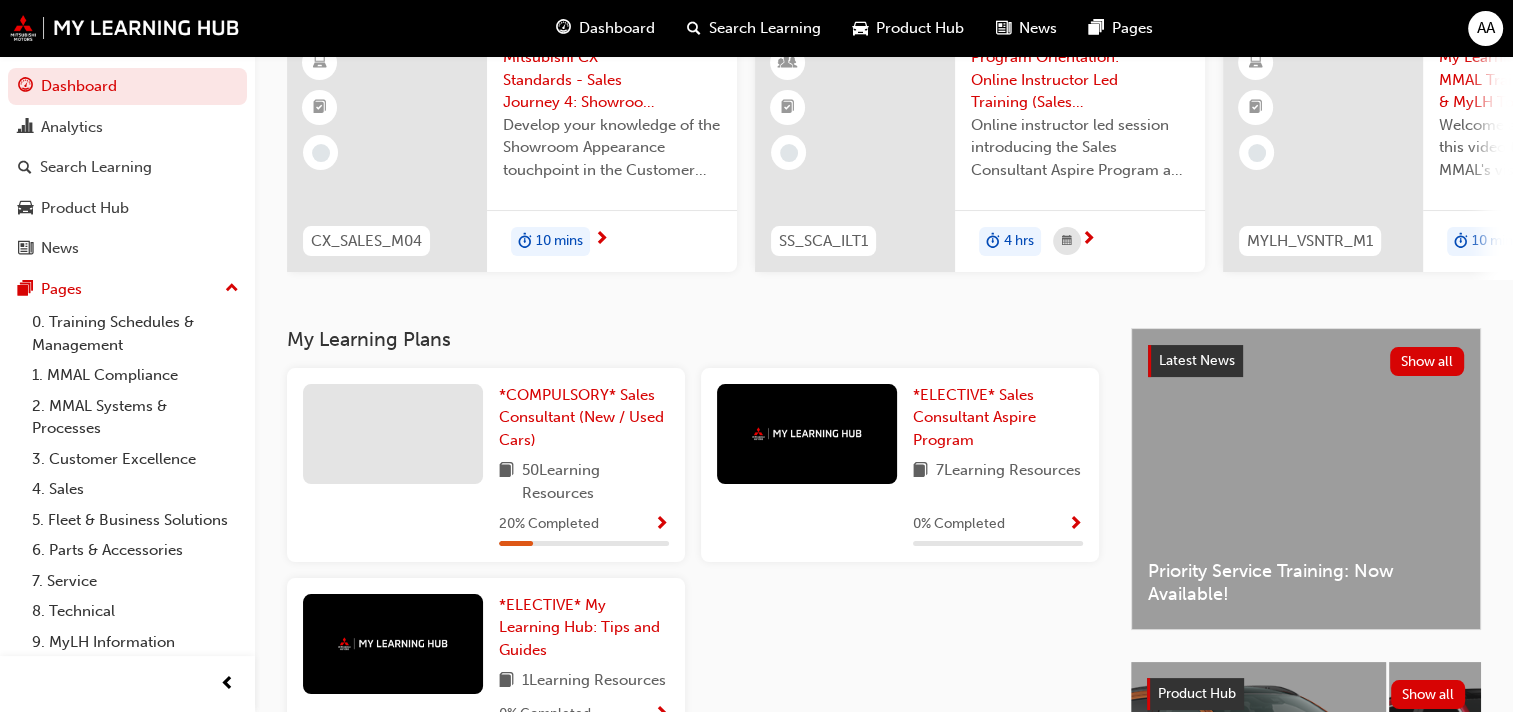 click on "10 mins" at bounding box center (559, 241) 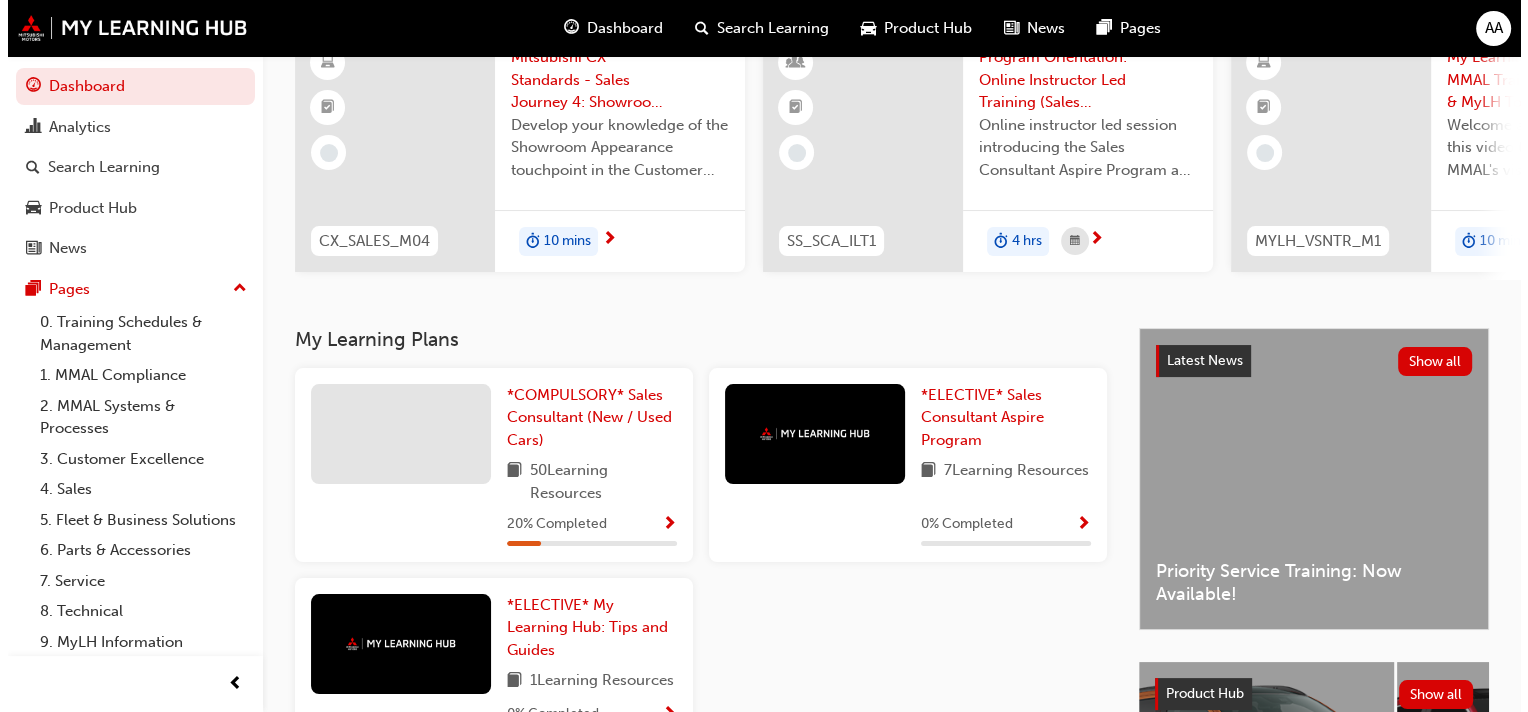 scroll, scrollTop: 0, scrollLeft: 0, axis: both 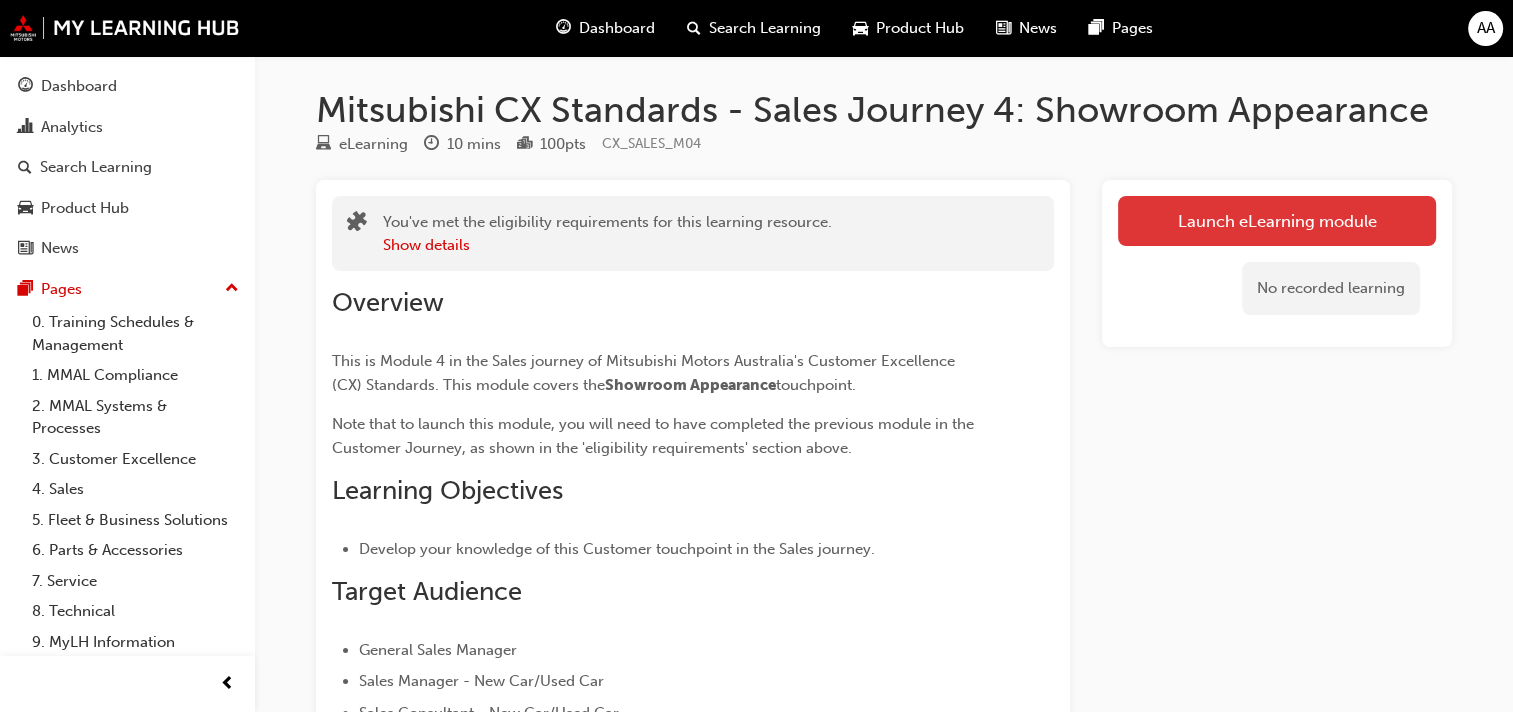 click on "Launch eLearning module" at bounding box center [1277, 221] 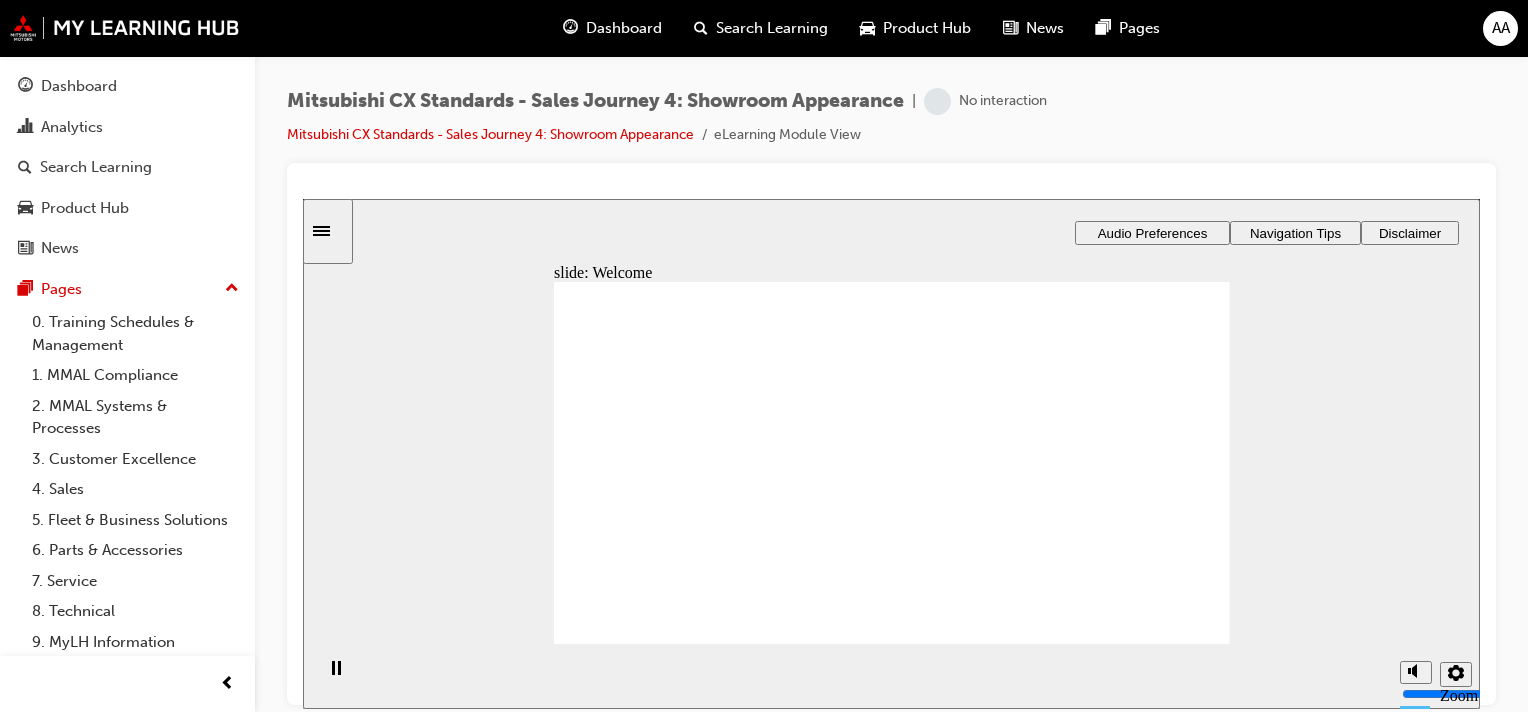 scroll, scrollTop: 0, scrollLeft: 0, axis: both 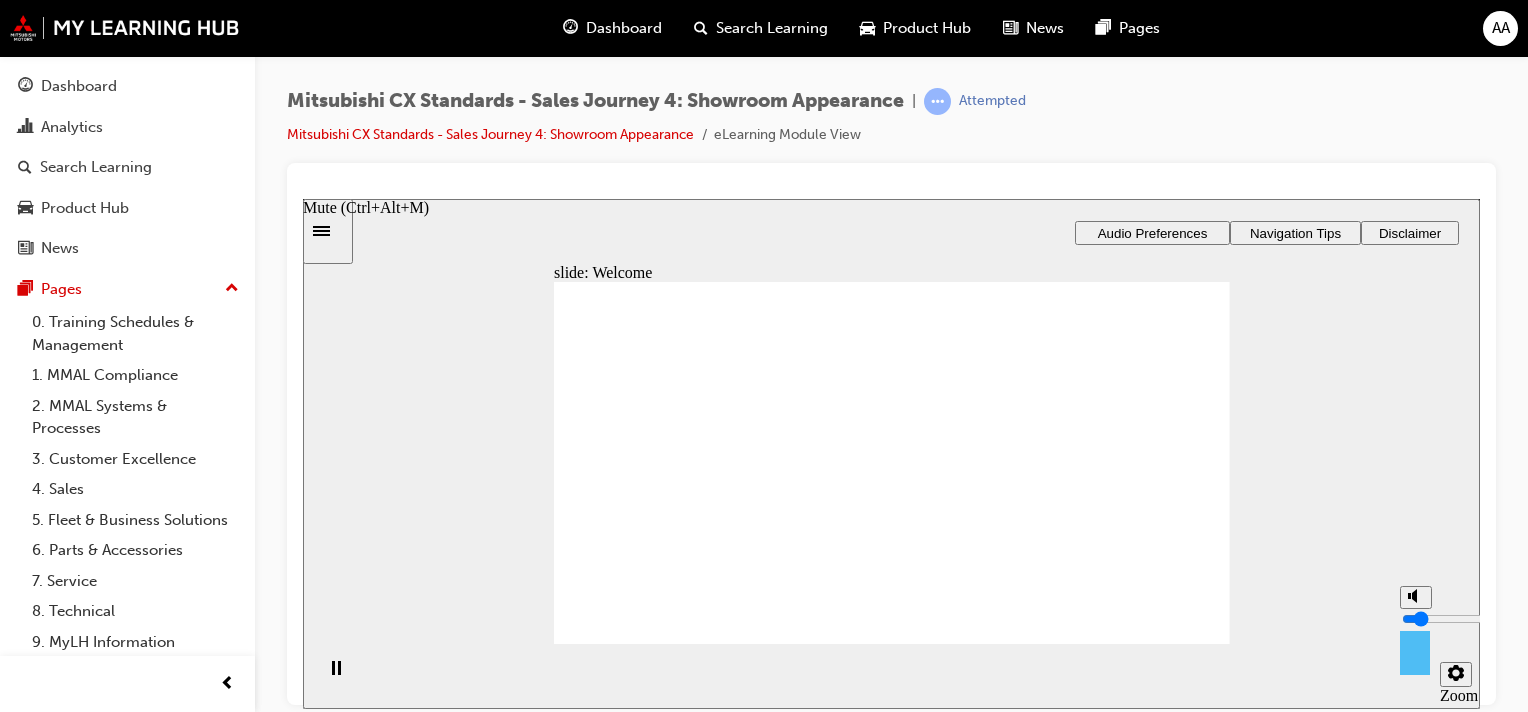 type on "1" 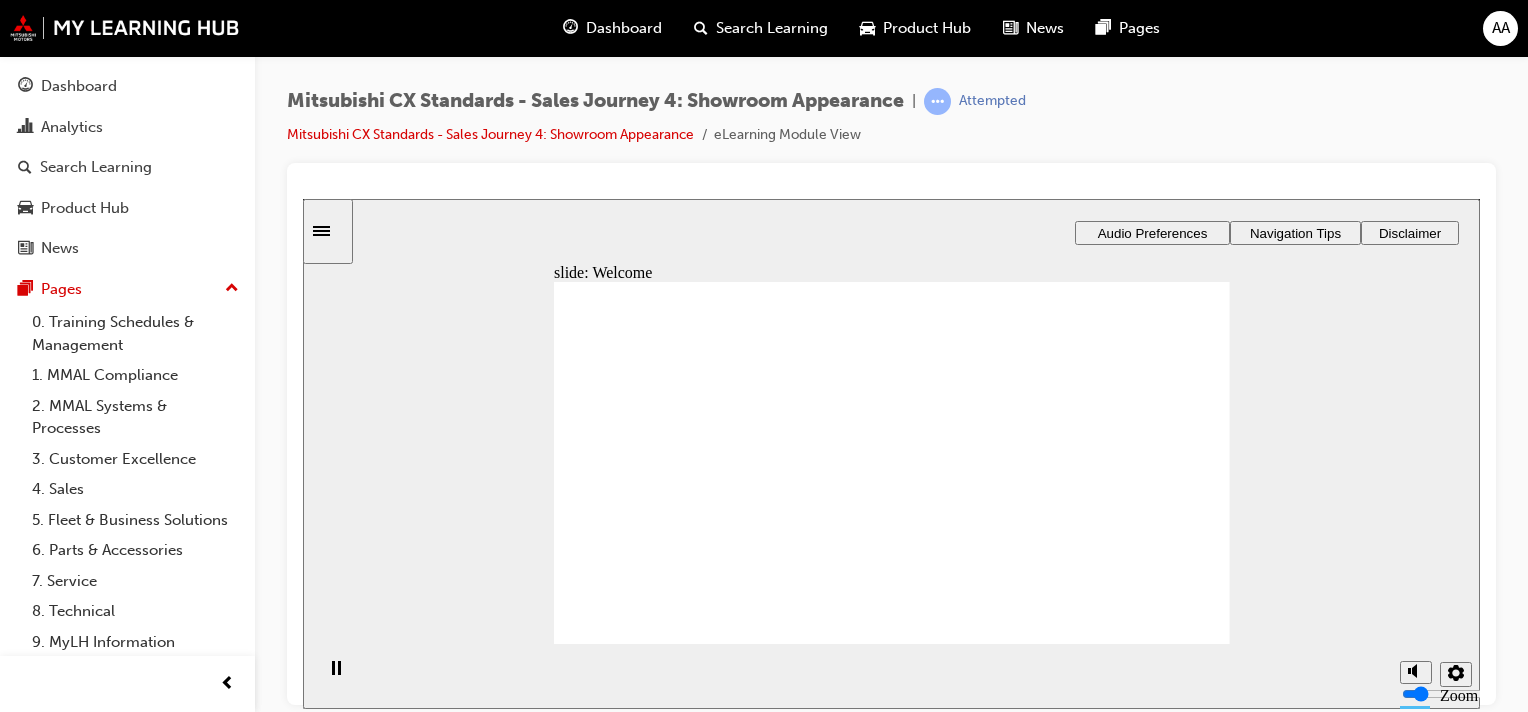 drag, startPoint x: 1145, startPoint y: 625, endPoint x: 1256, endPoint y: 498, distance: 168.67128 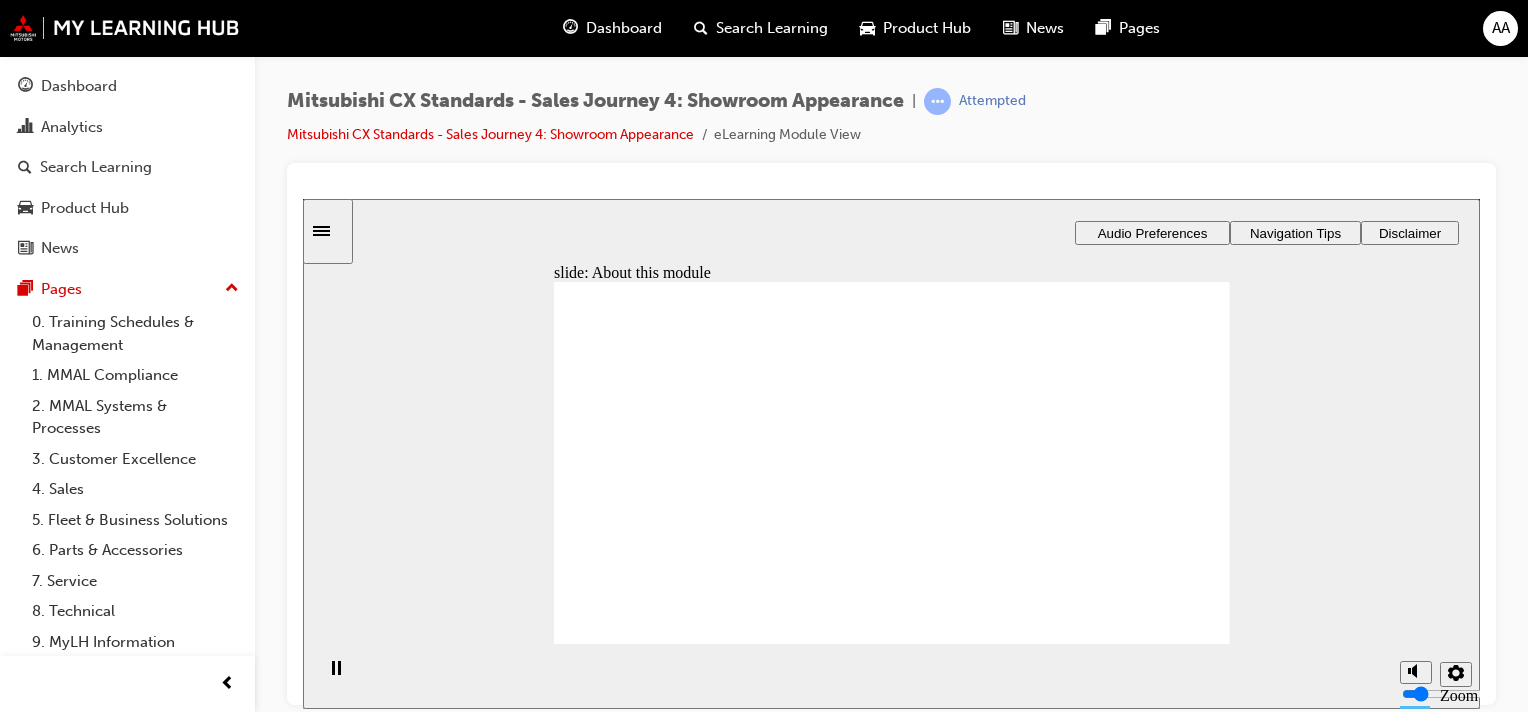 click 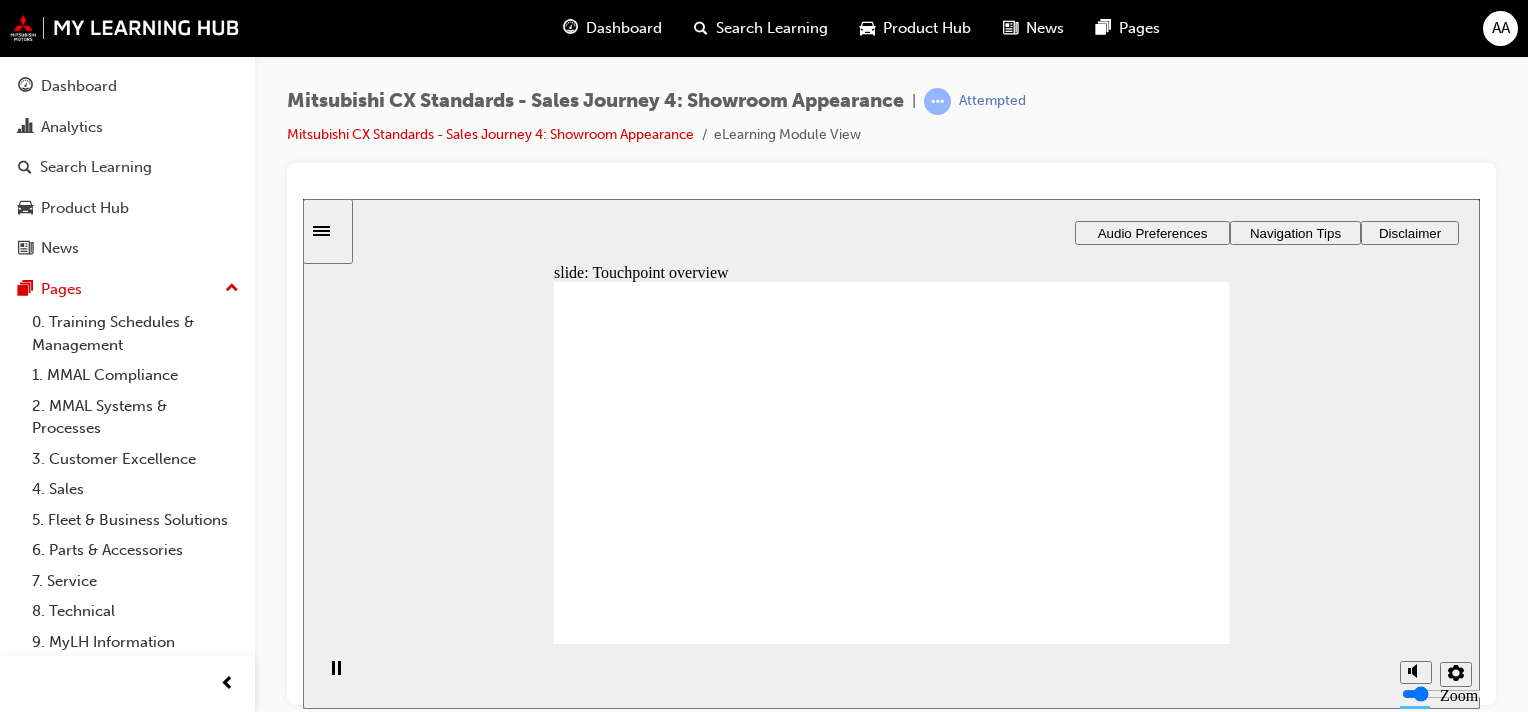 click 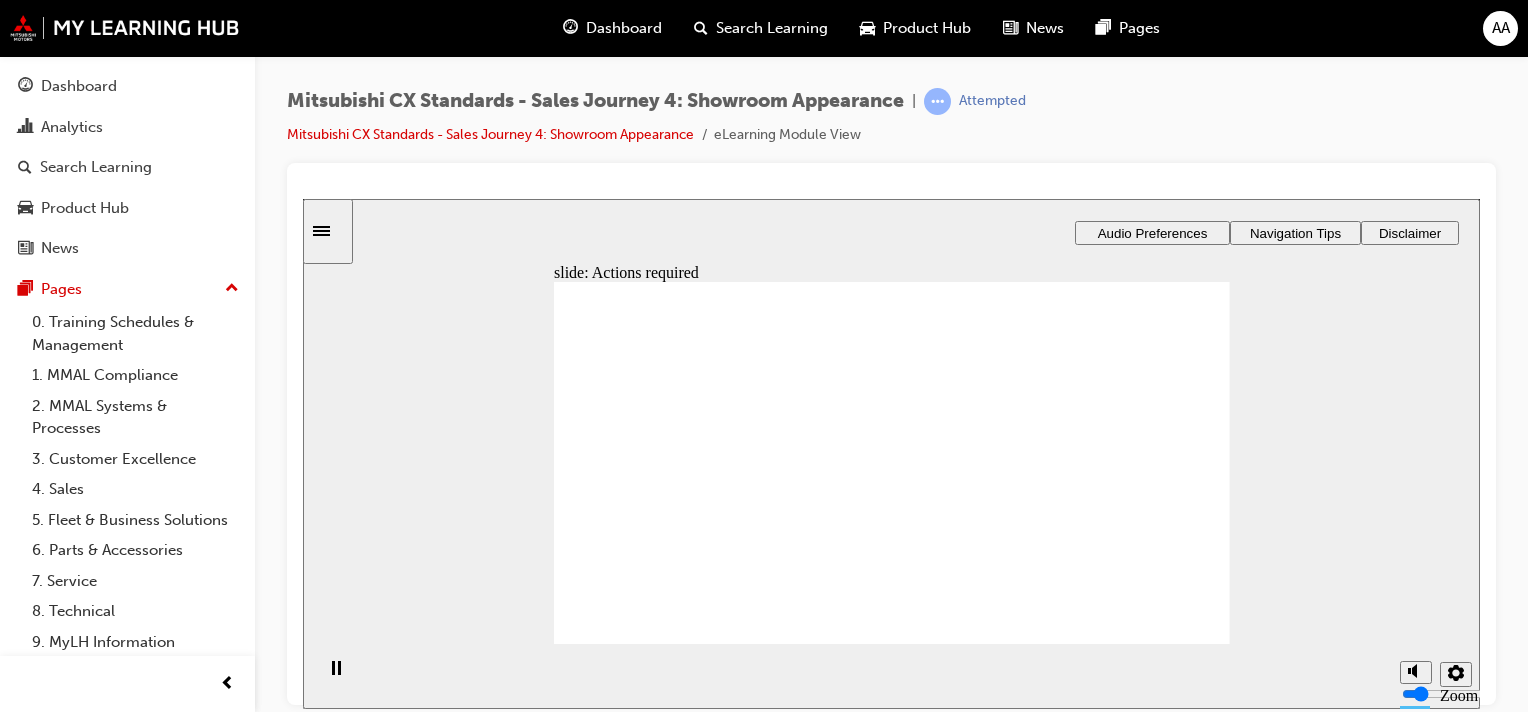 click 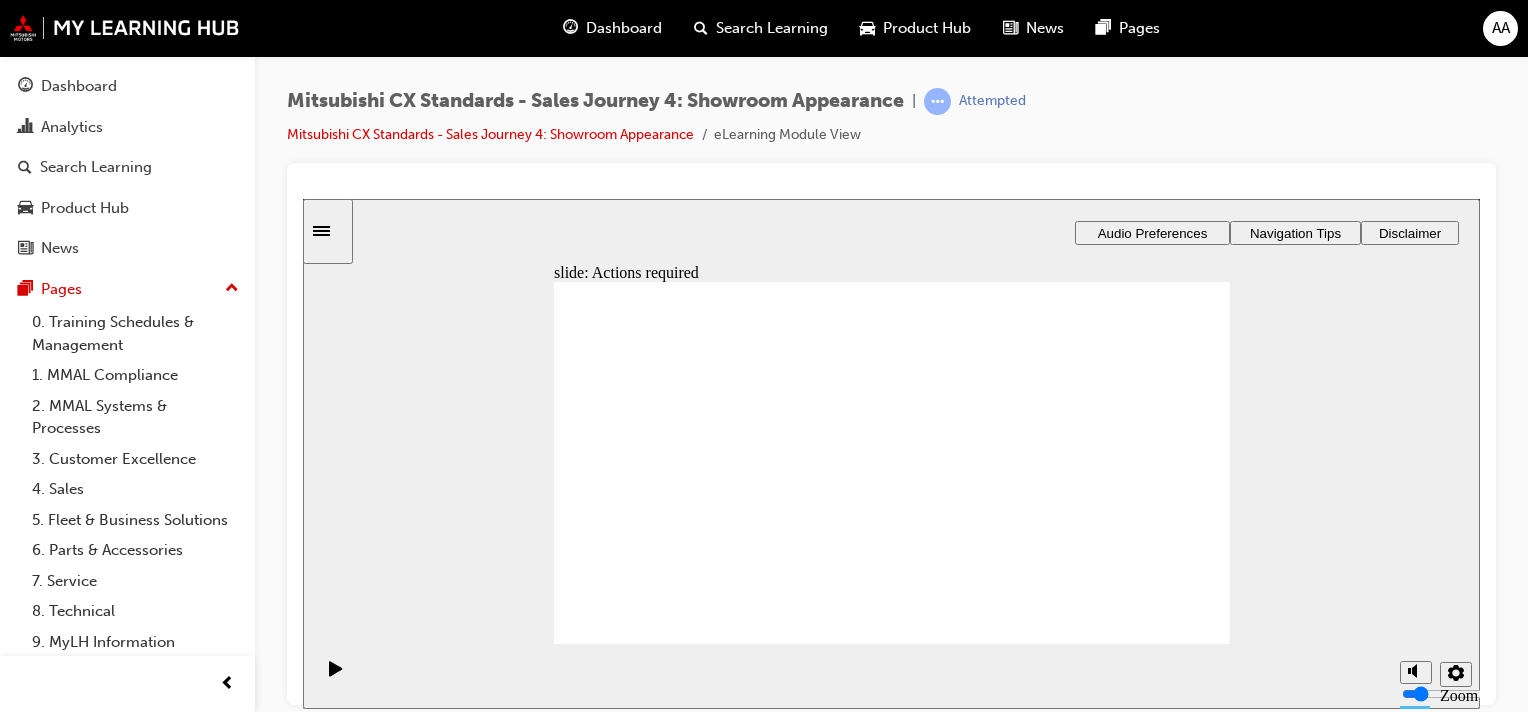 click 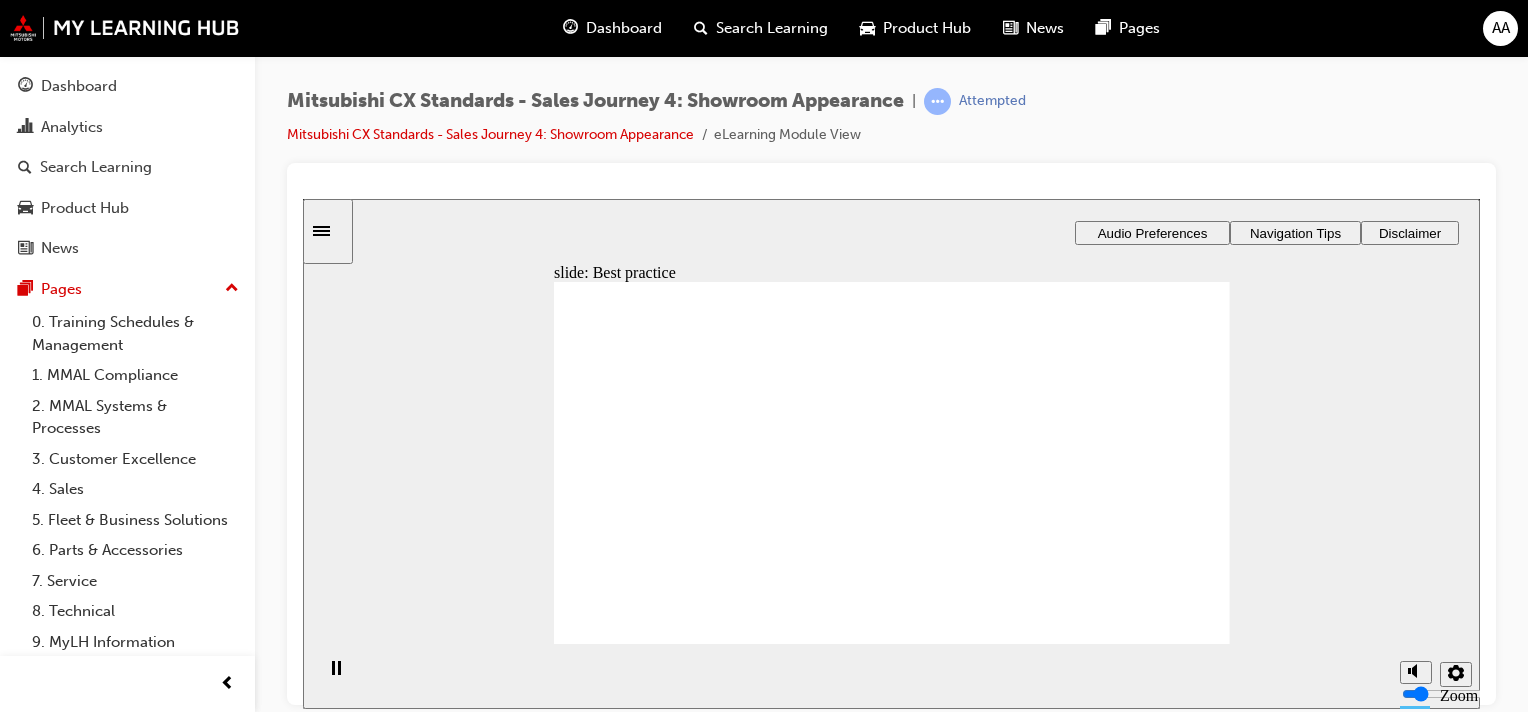 click 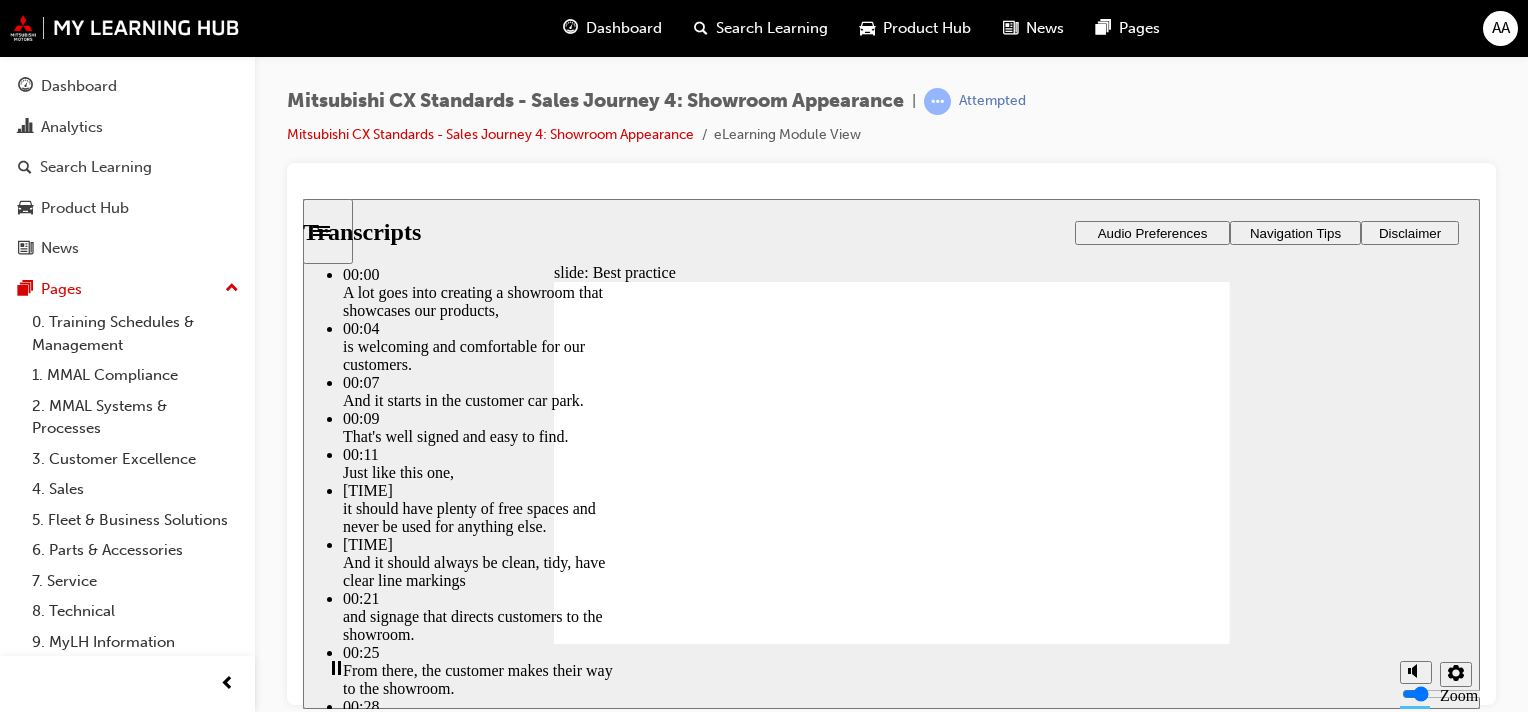 click at bounding box center (605, 5773) 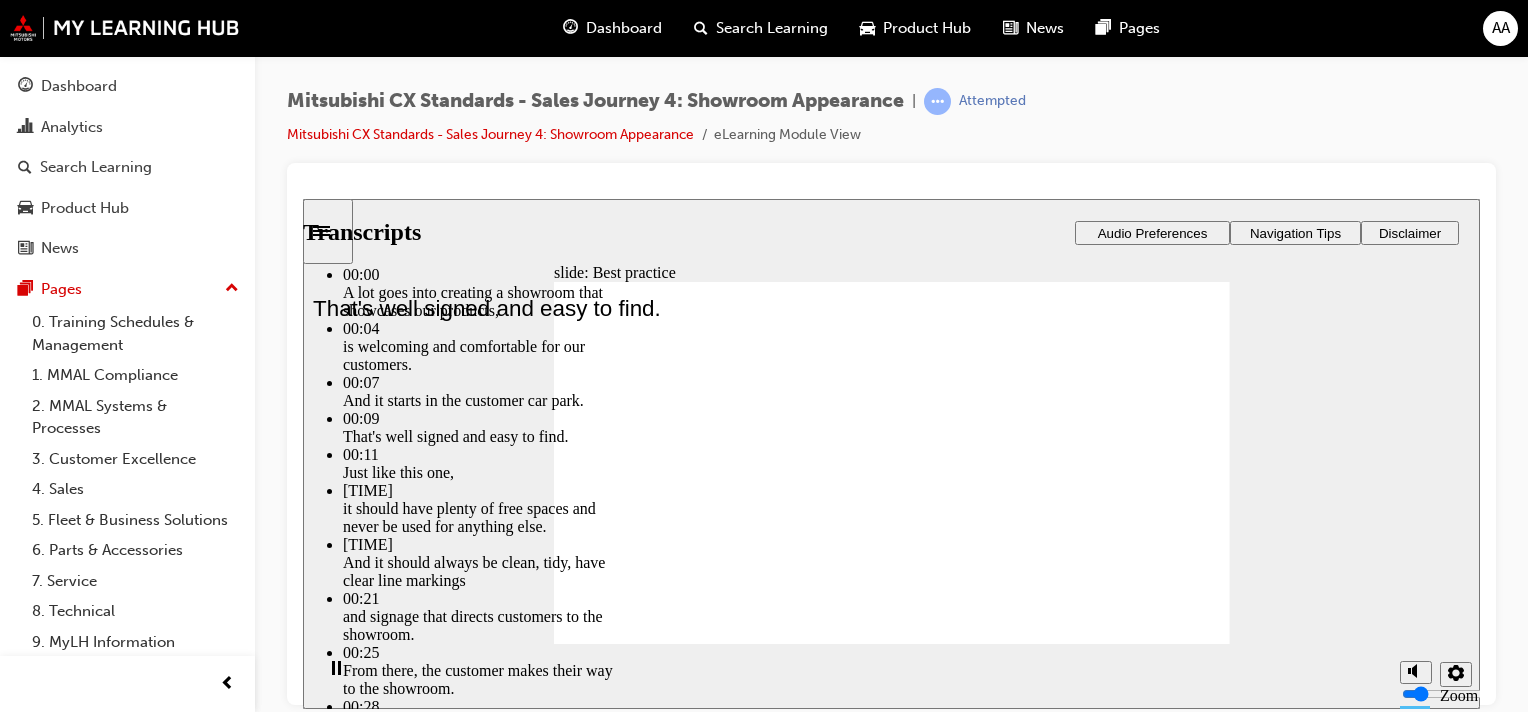 click at bounding box center (738, 2221) 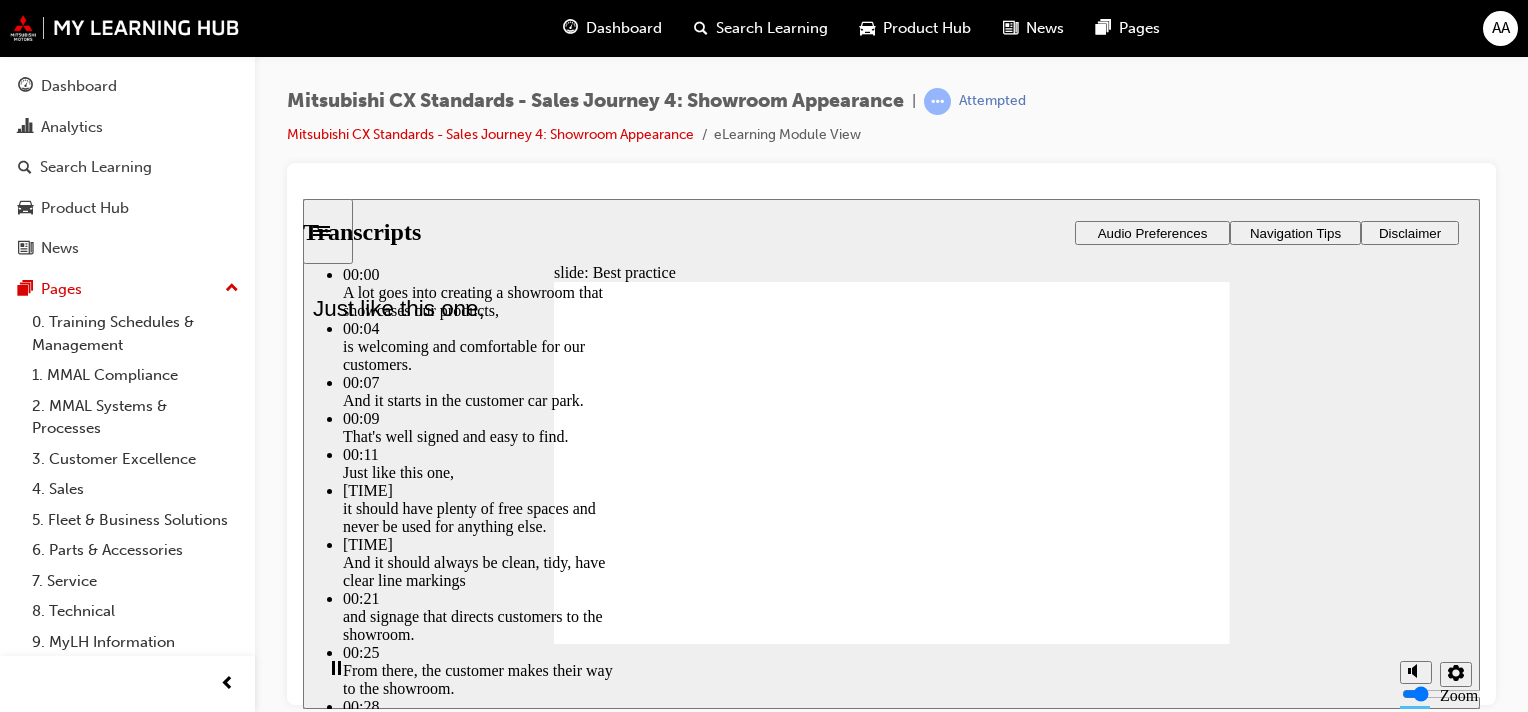 click at bounding box center (607, 3815) 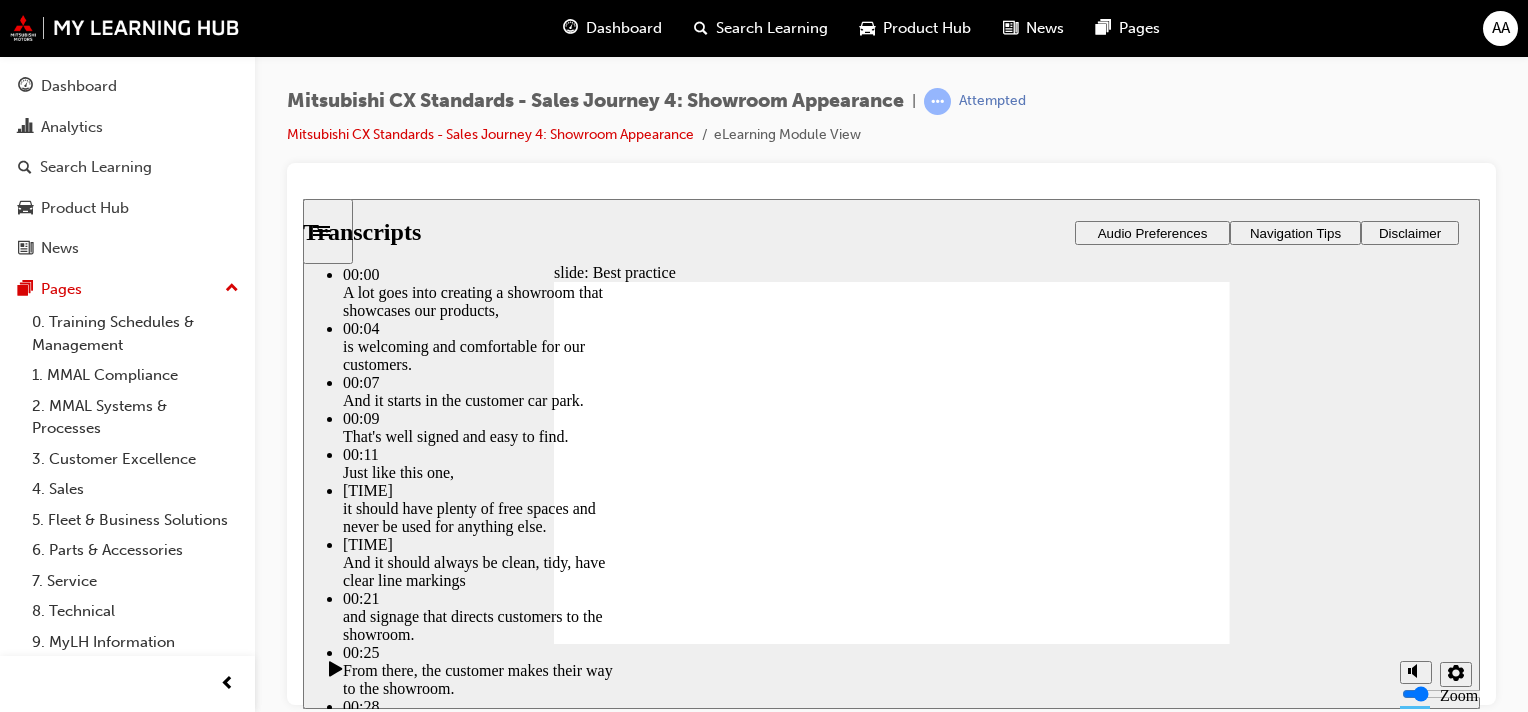 click 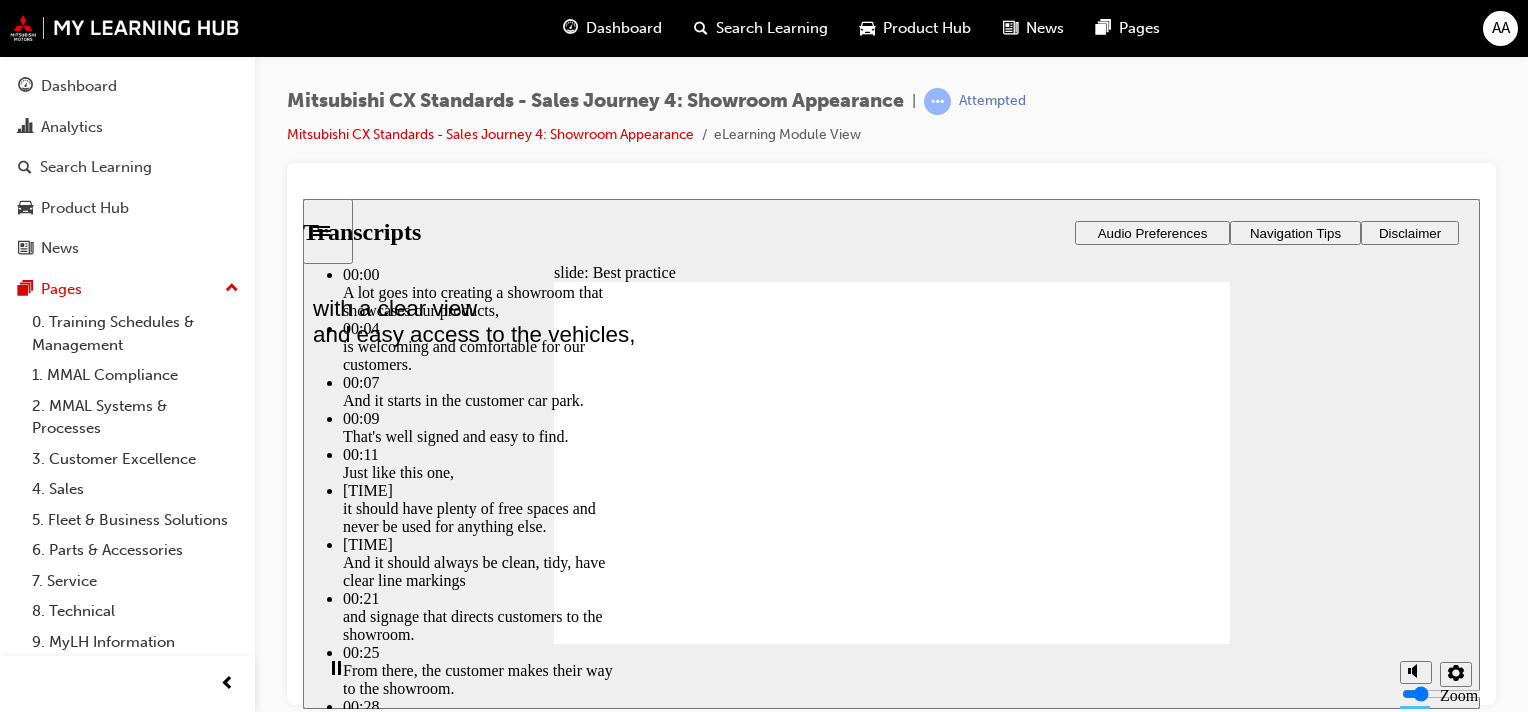 click at bounding box center [607, 3941] 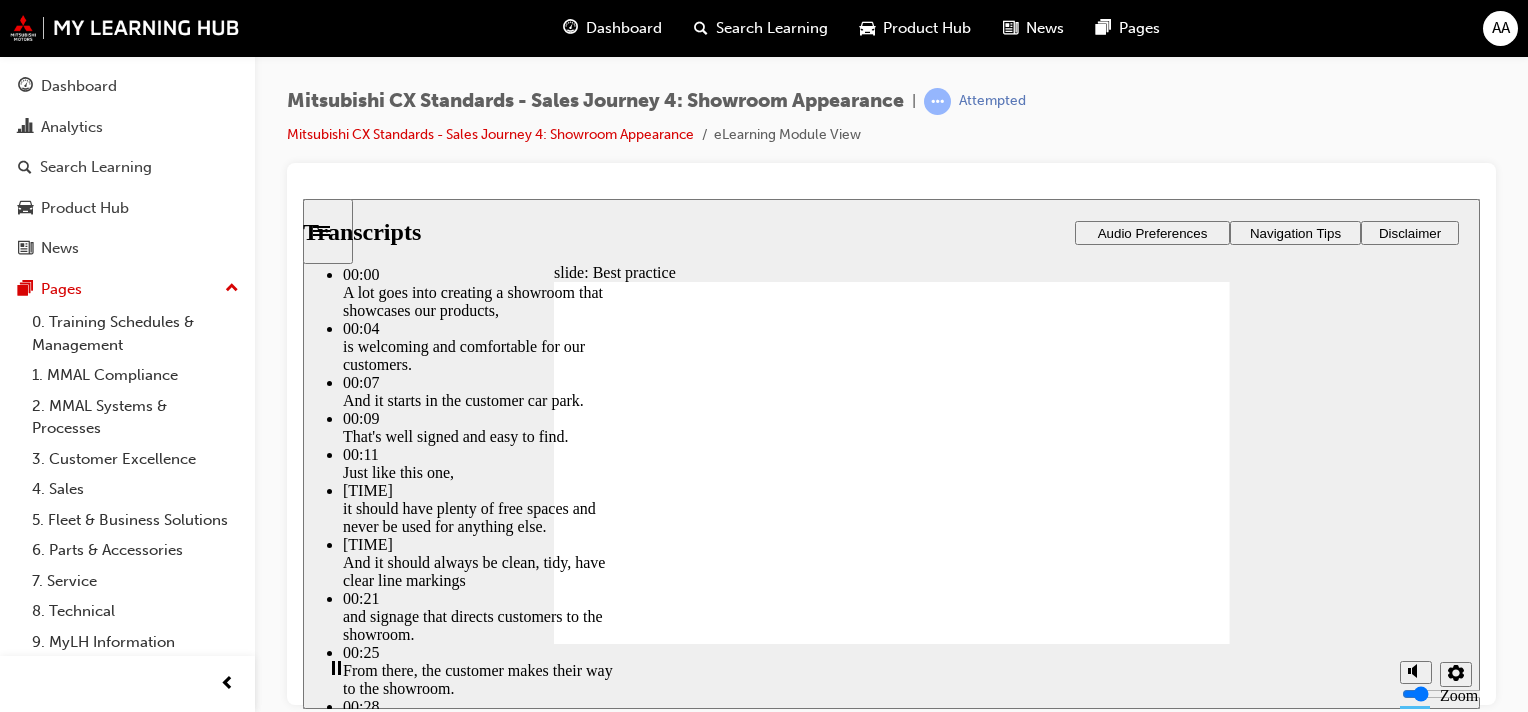 click at bounding box center (607, 4223) 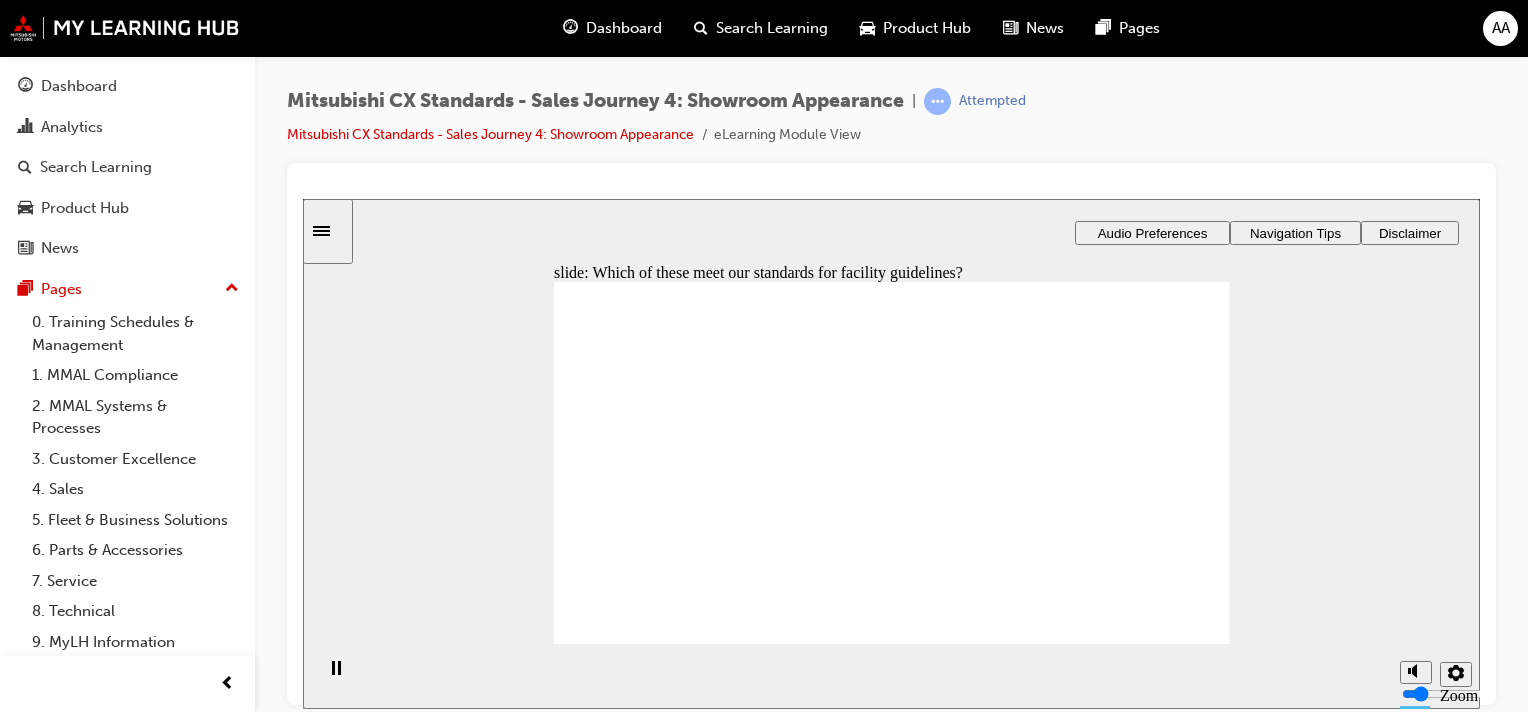 checkbox on "true" 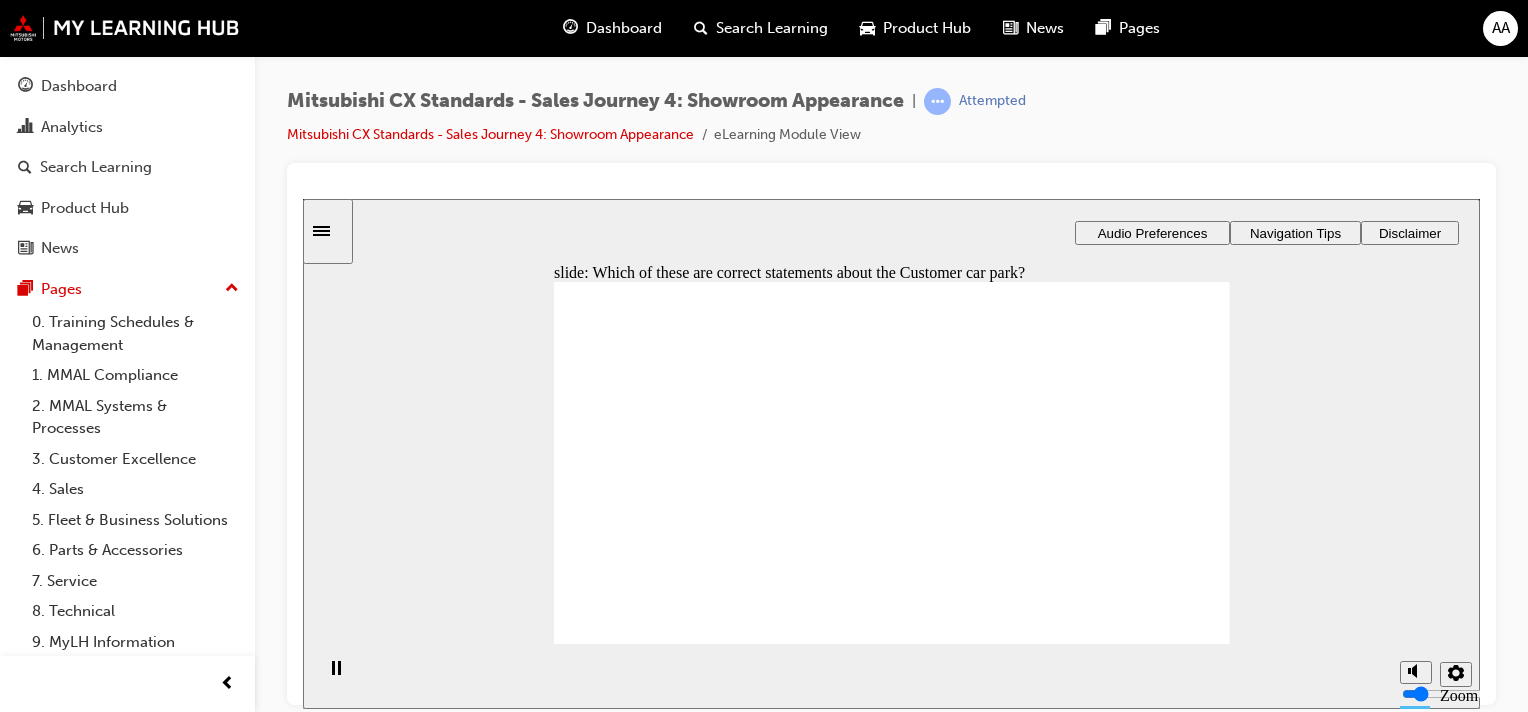 checkbox on "true" 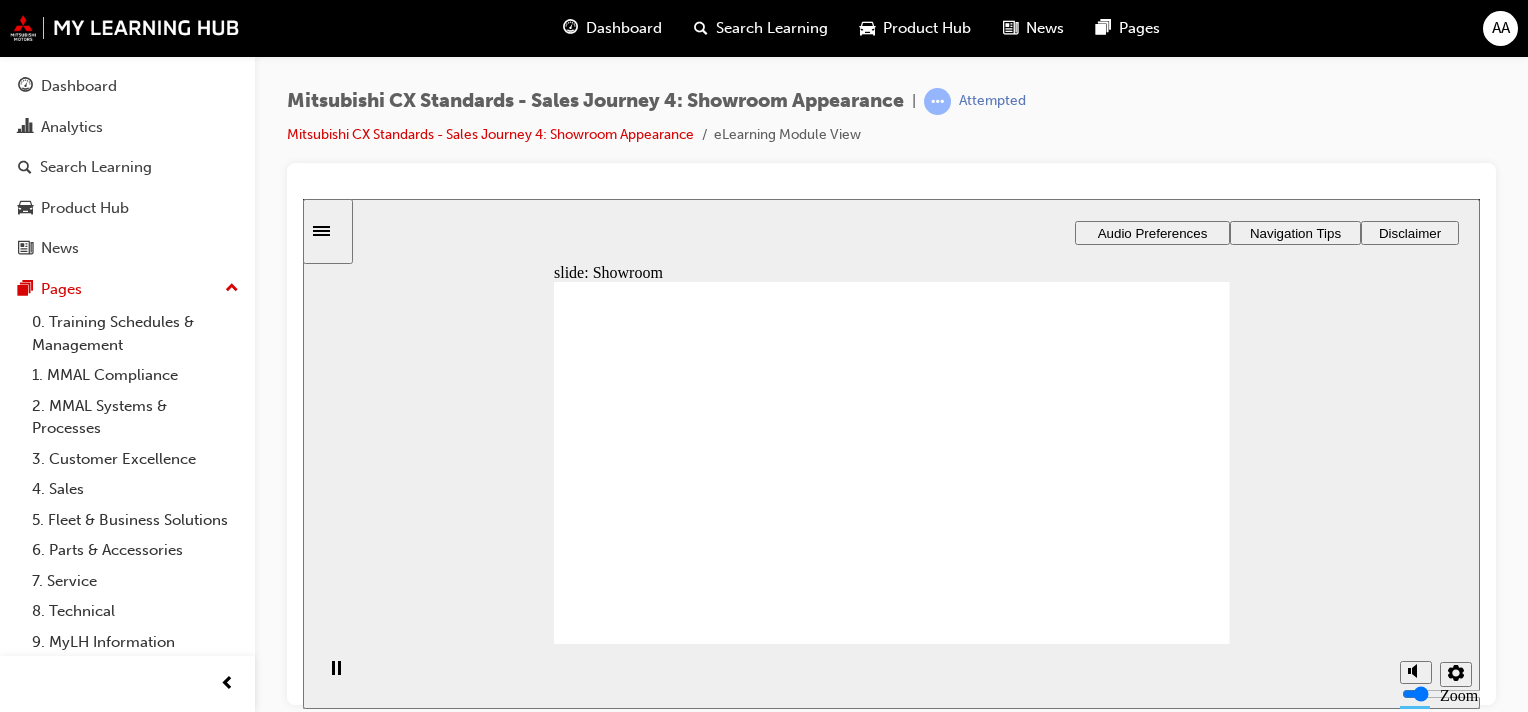 drag, startPoint x: 736, startPoint y: 482, endPoint x: 948, endPoint y: 398, distance: 228.03508 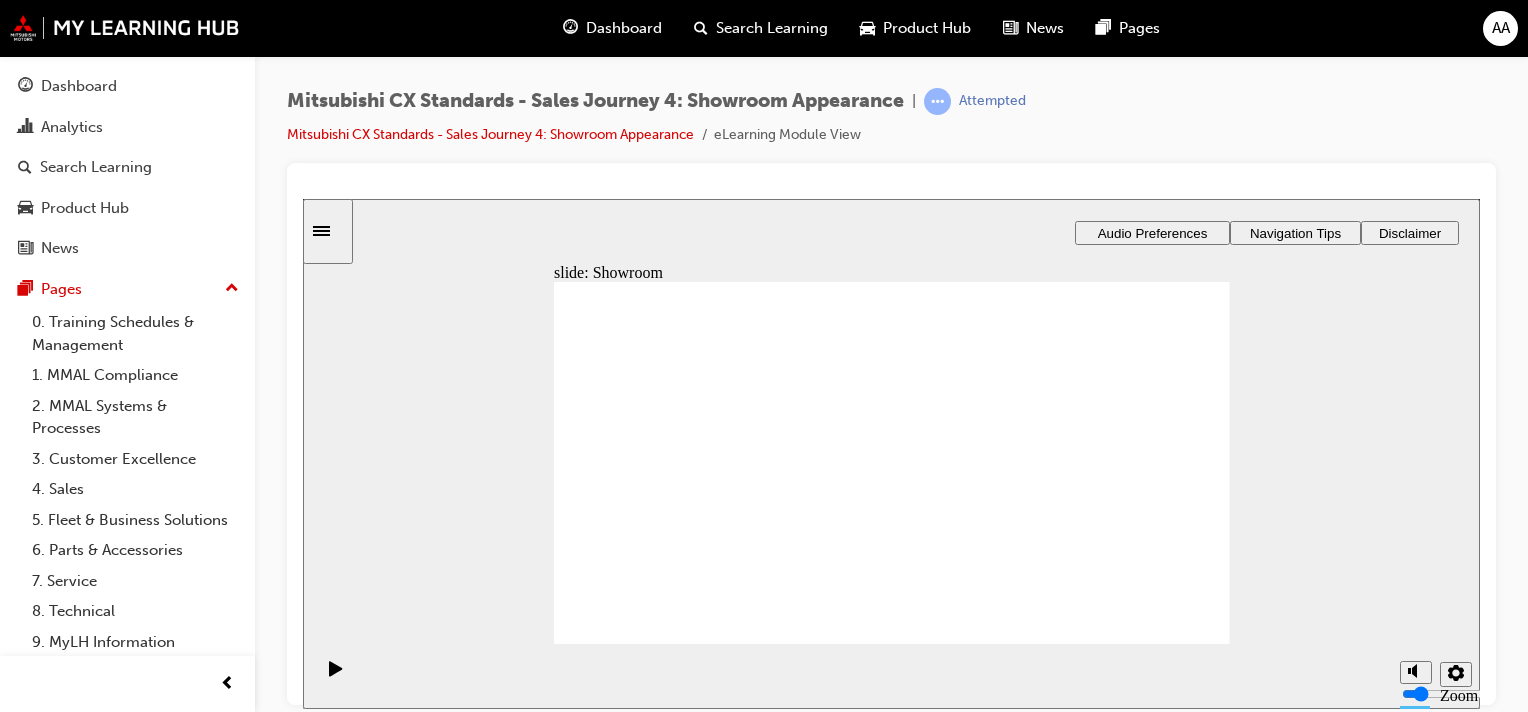 drag, startPoint x: 719, startPoint y: 490, endPoint x: 1166, endPoint y: 378, distance: 460.81775 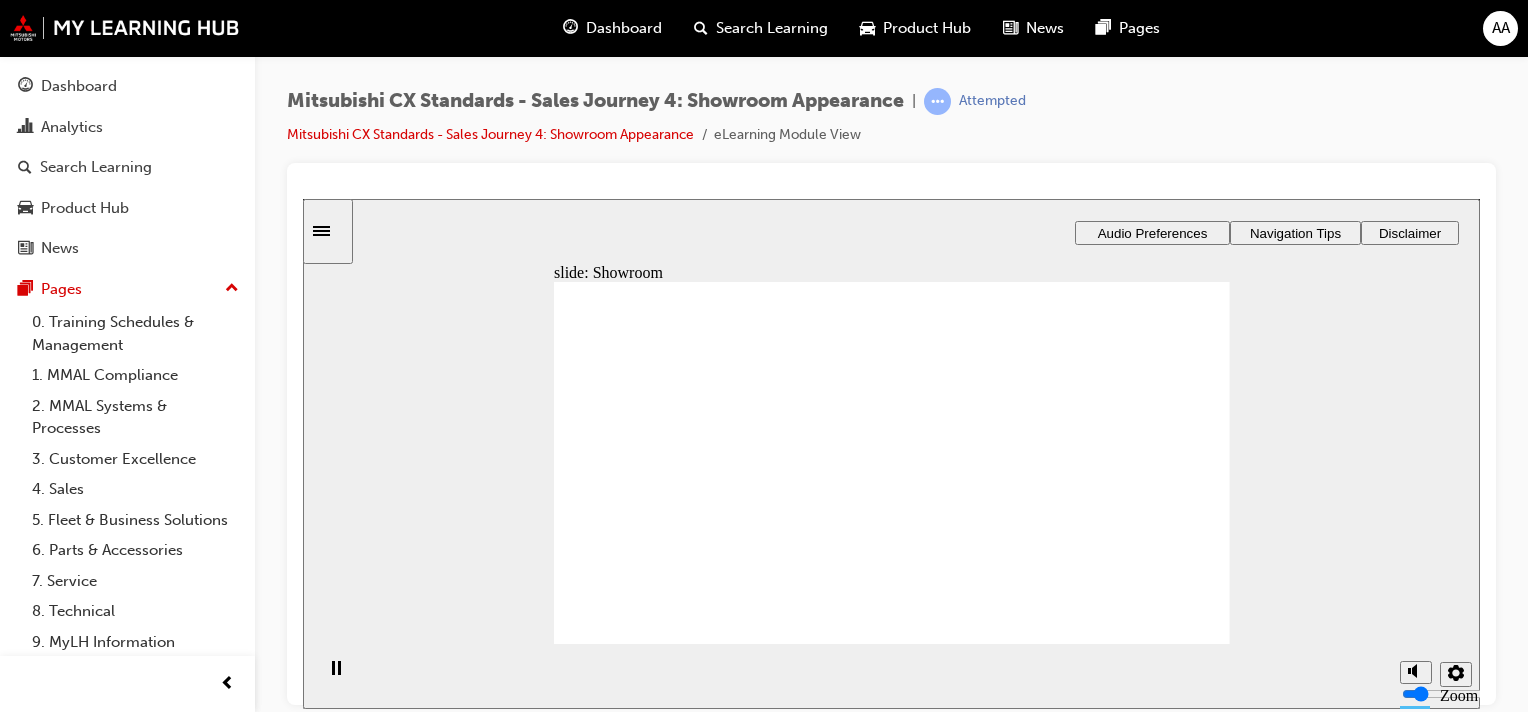 click 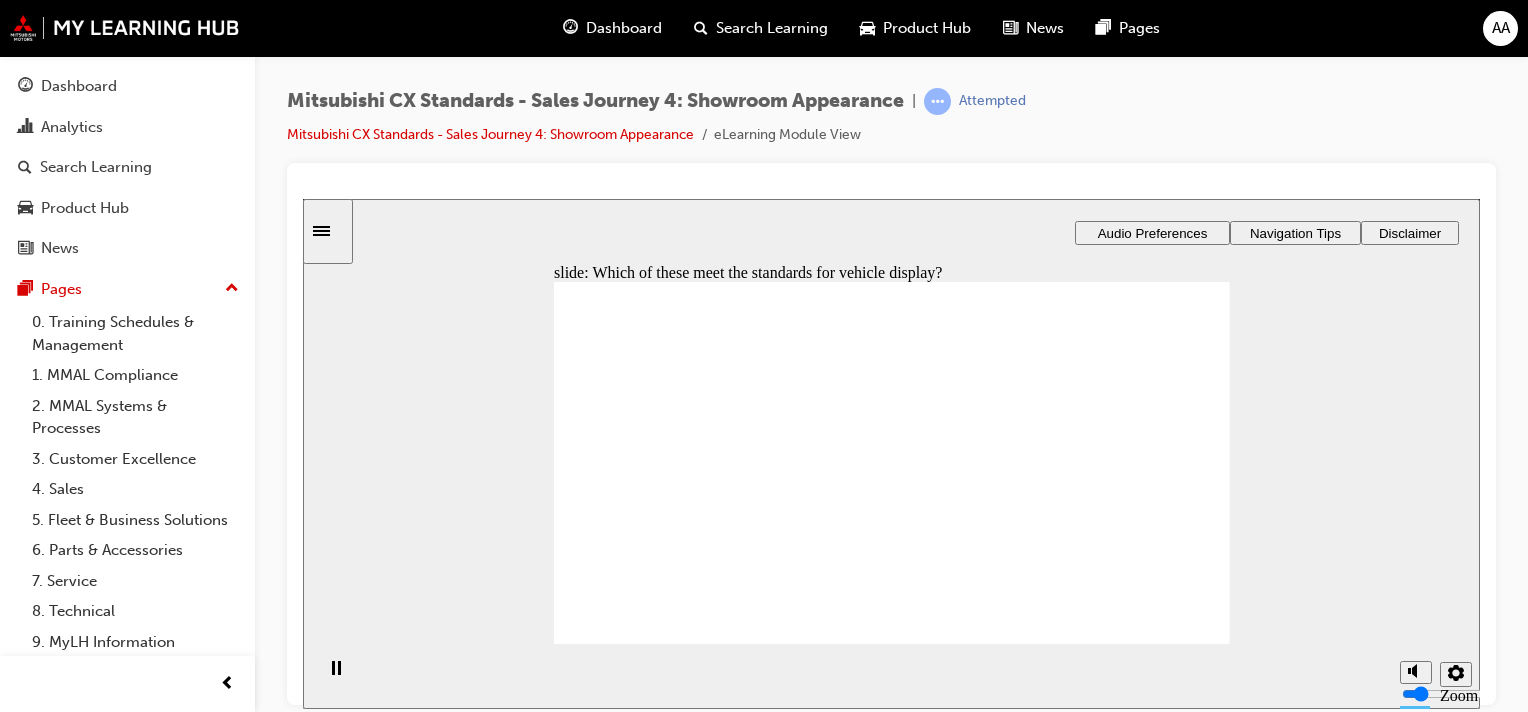 checkbox on "true" 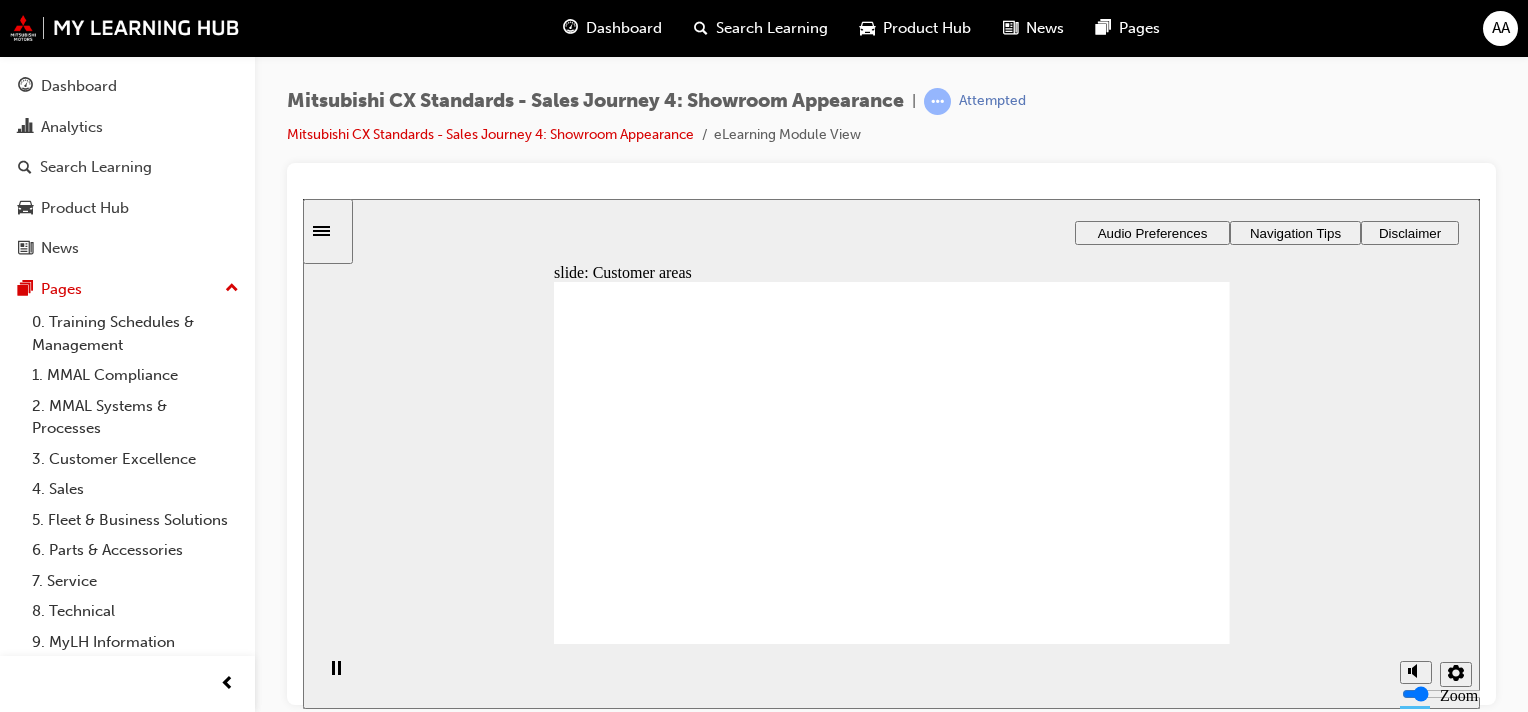 drag, startPoint x: 693, startPoint y: 491, endPoint x: 912, endPoint y: 378, distance: 246.43457 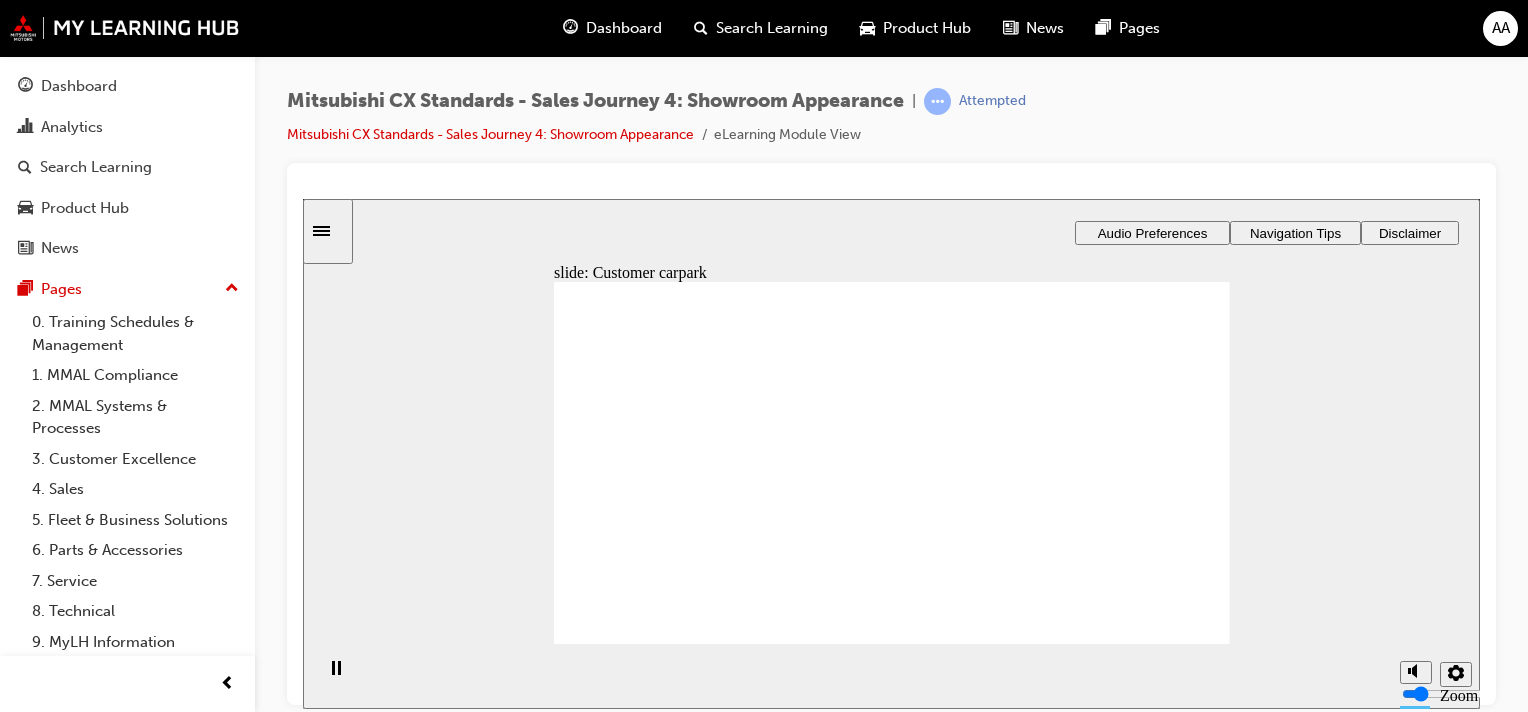 click 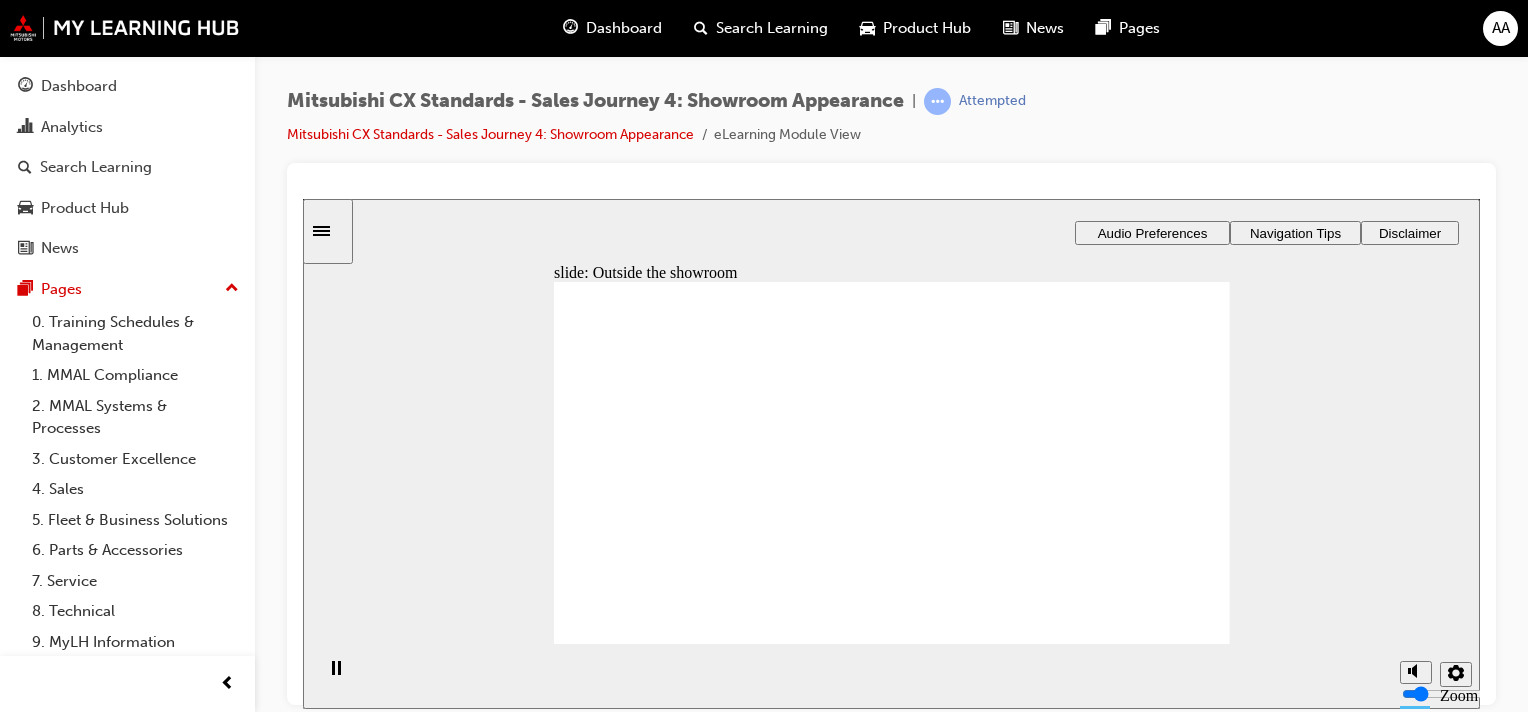 click 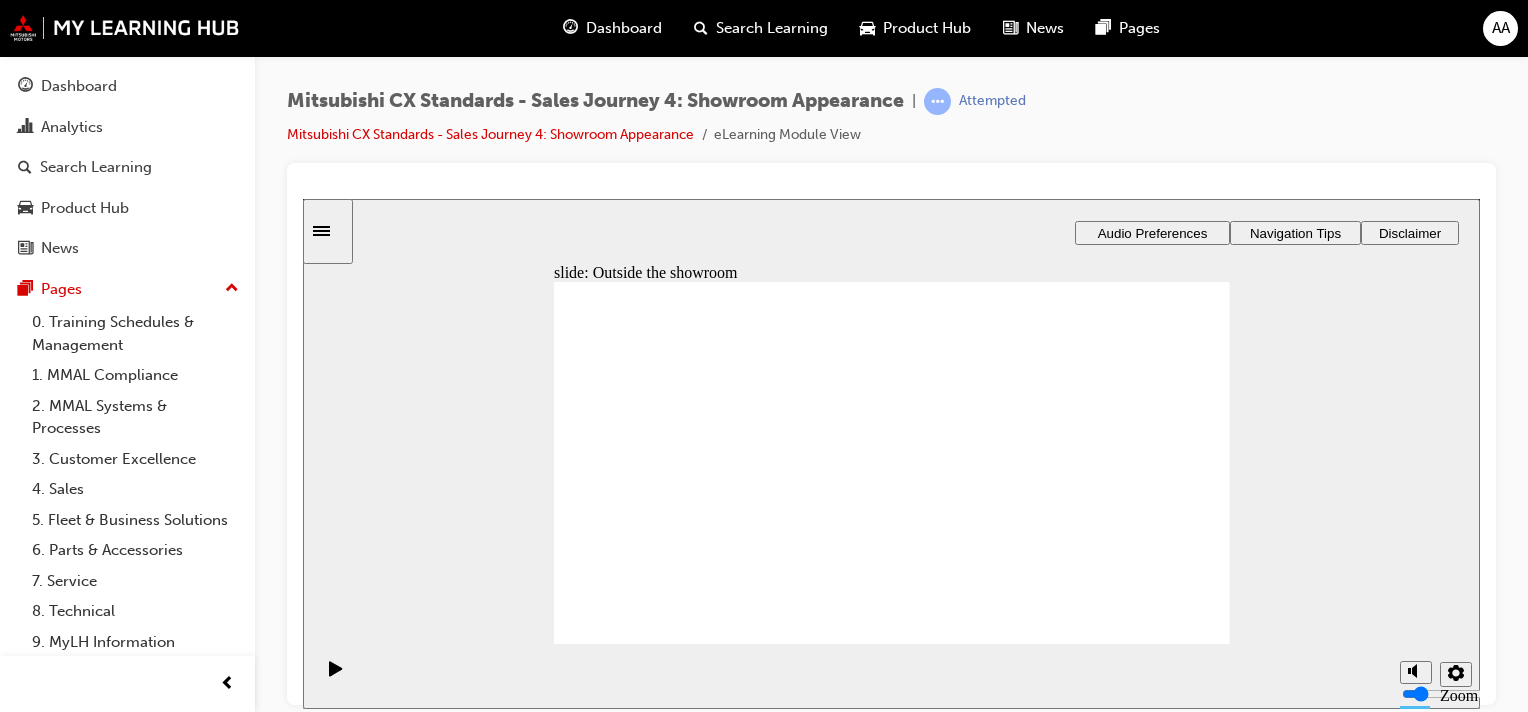 click 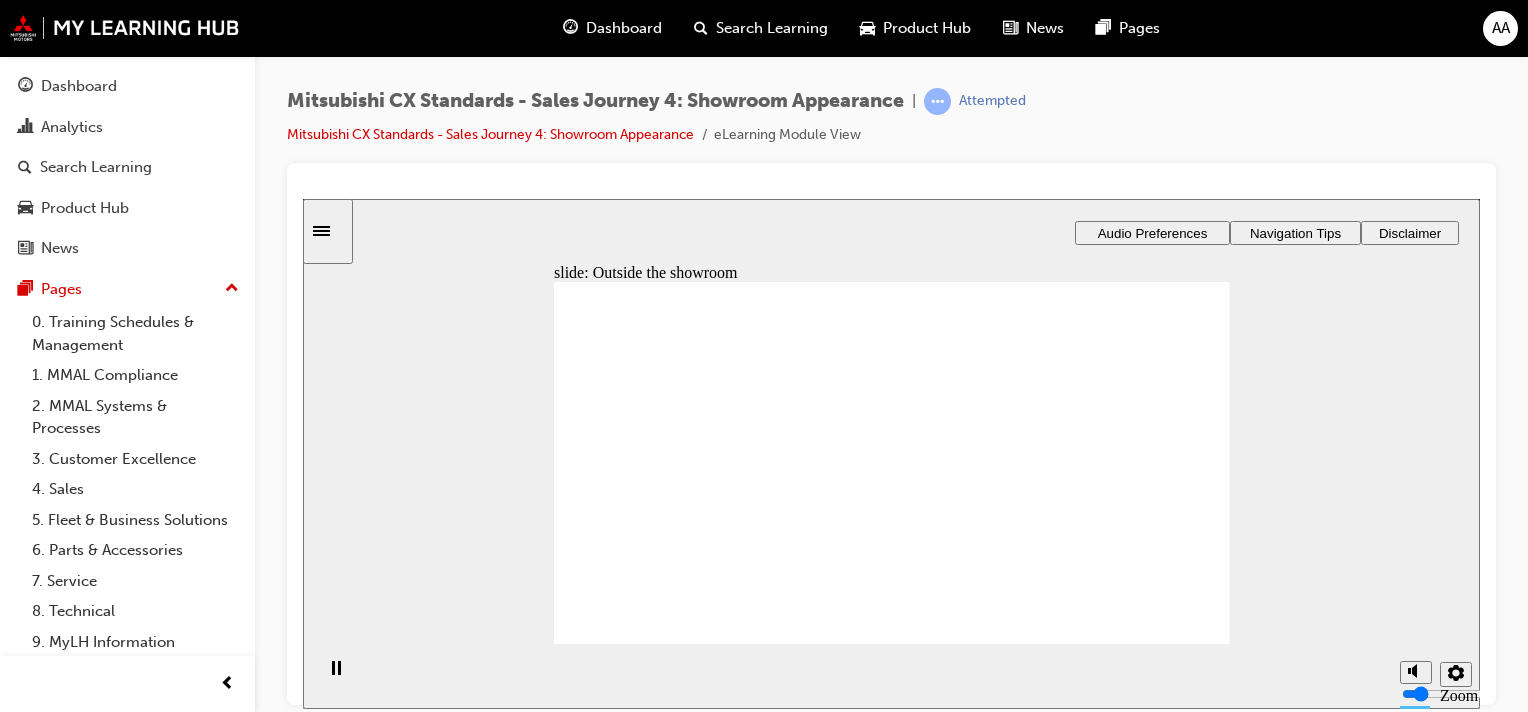 click 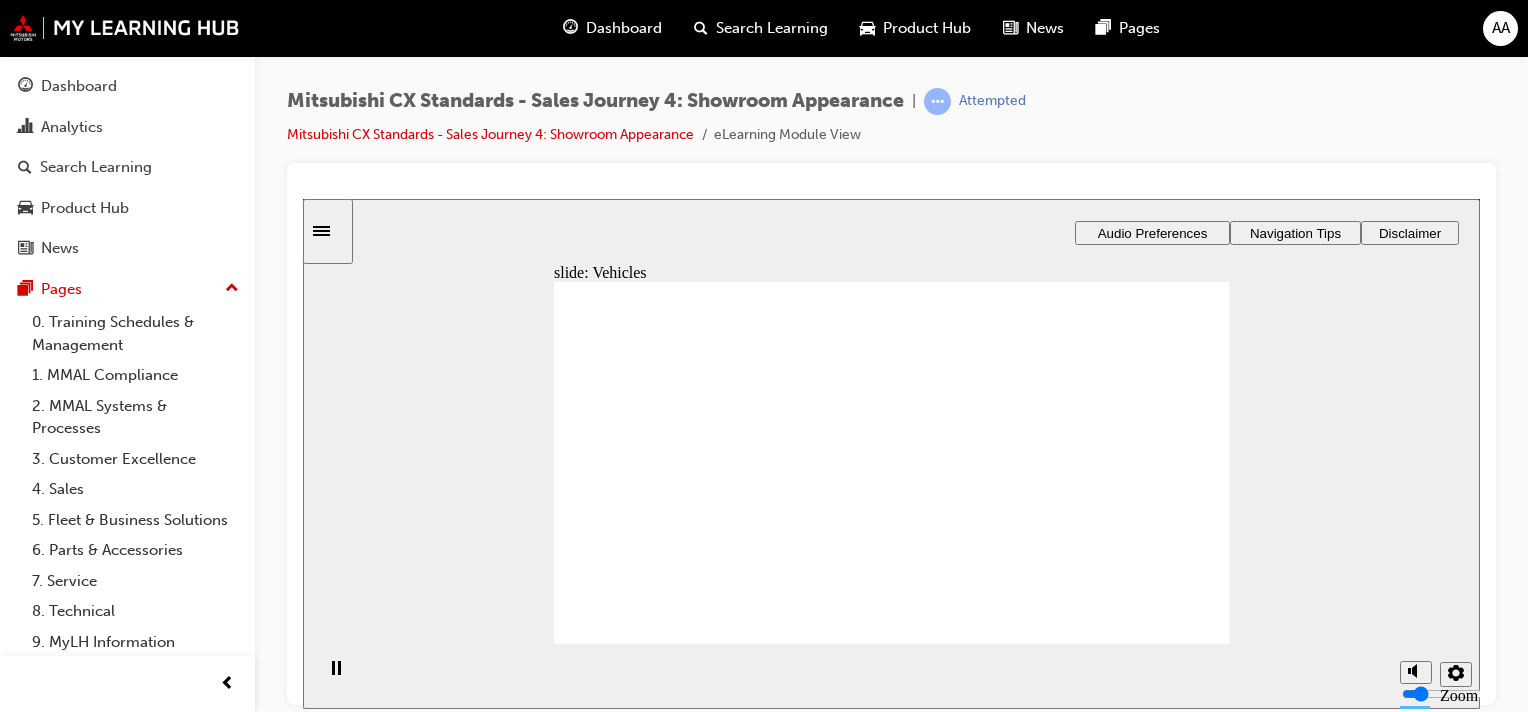 click 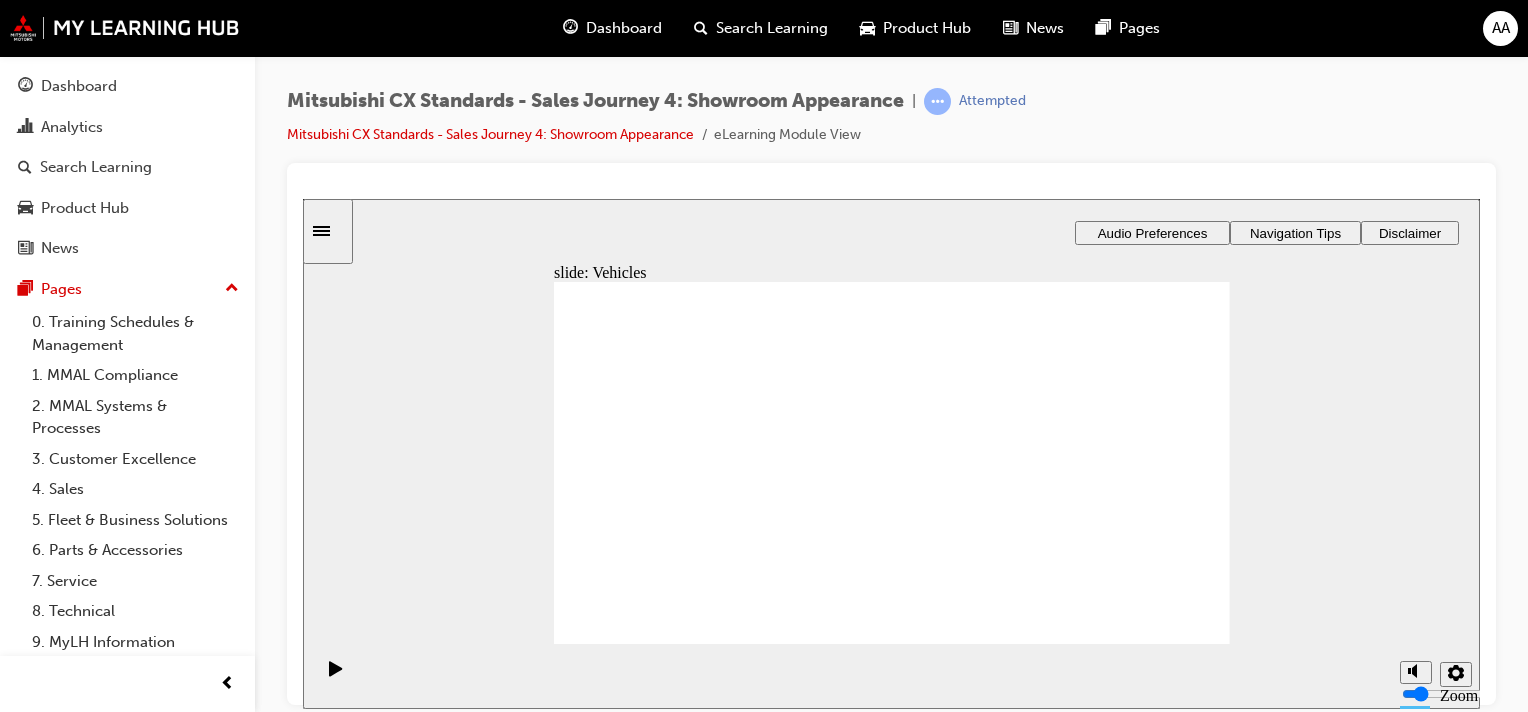 click 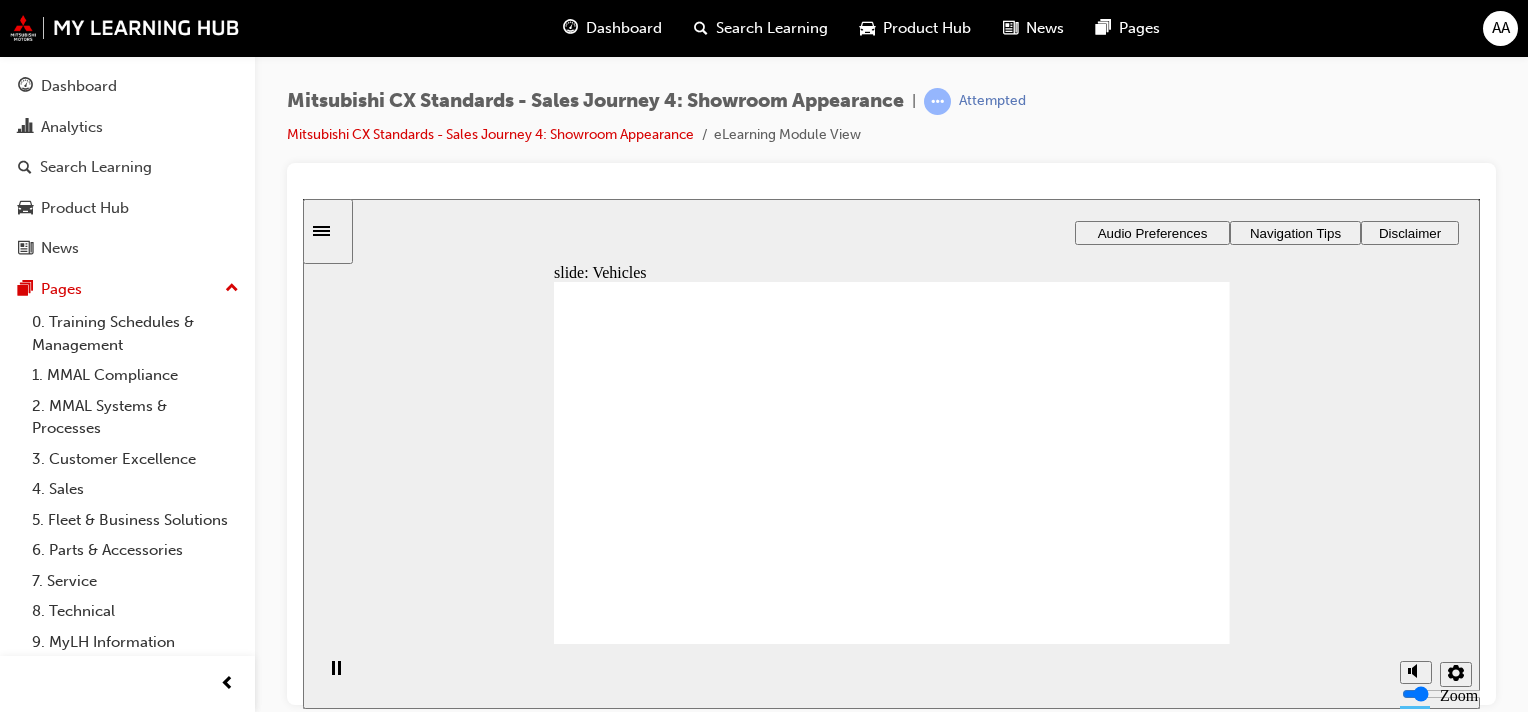 click 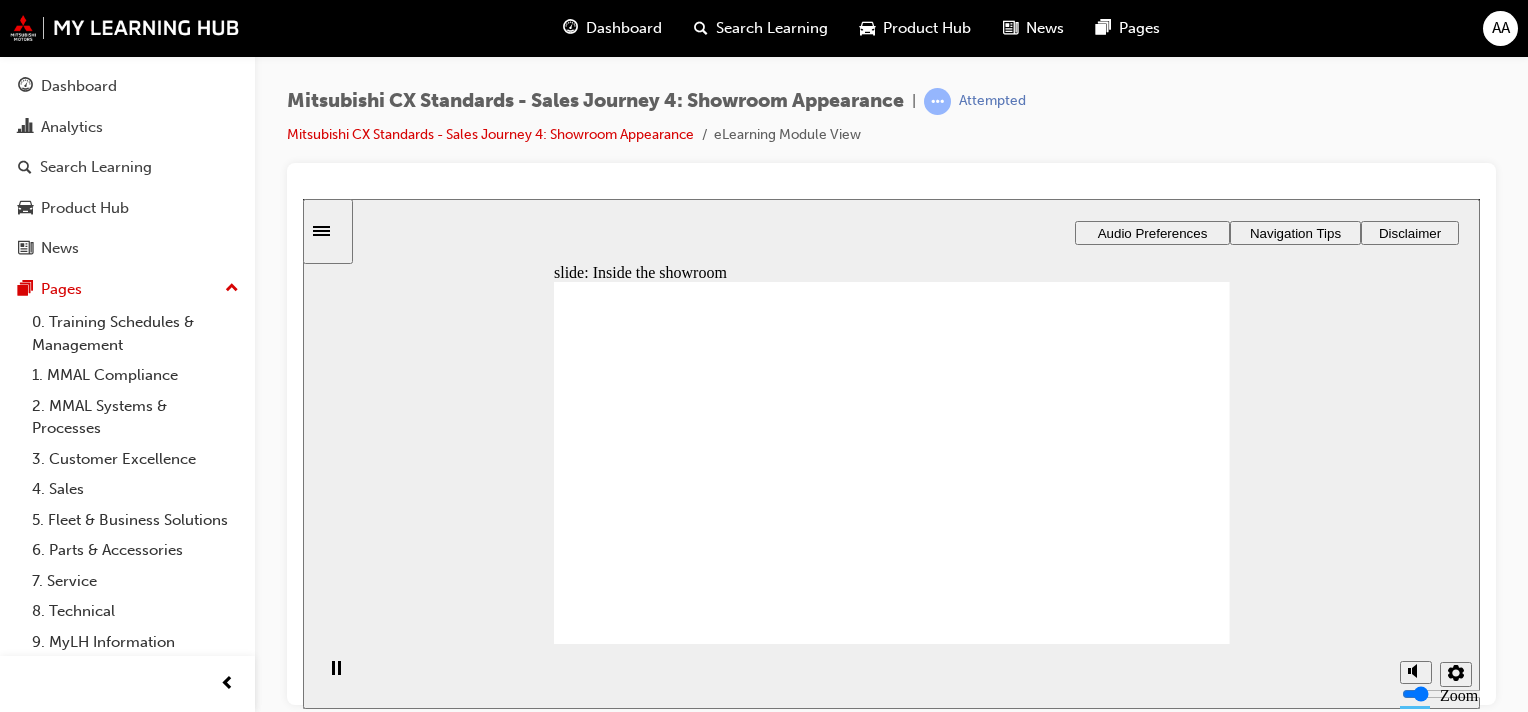 click 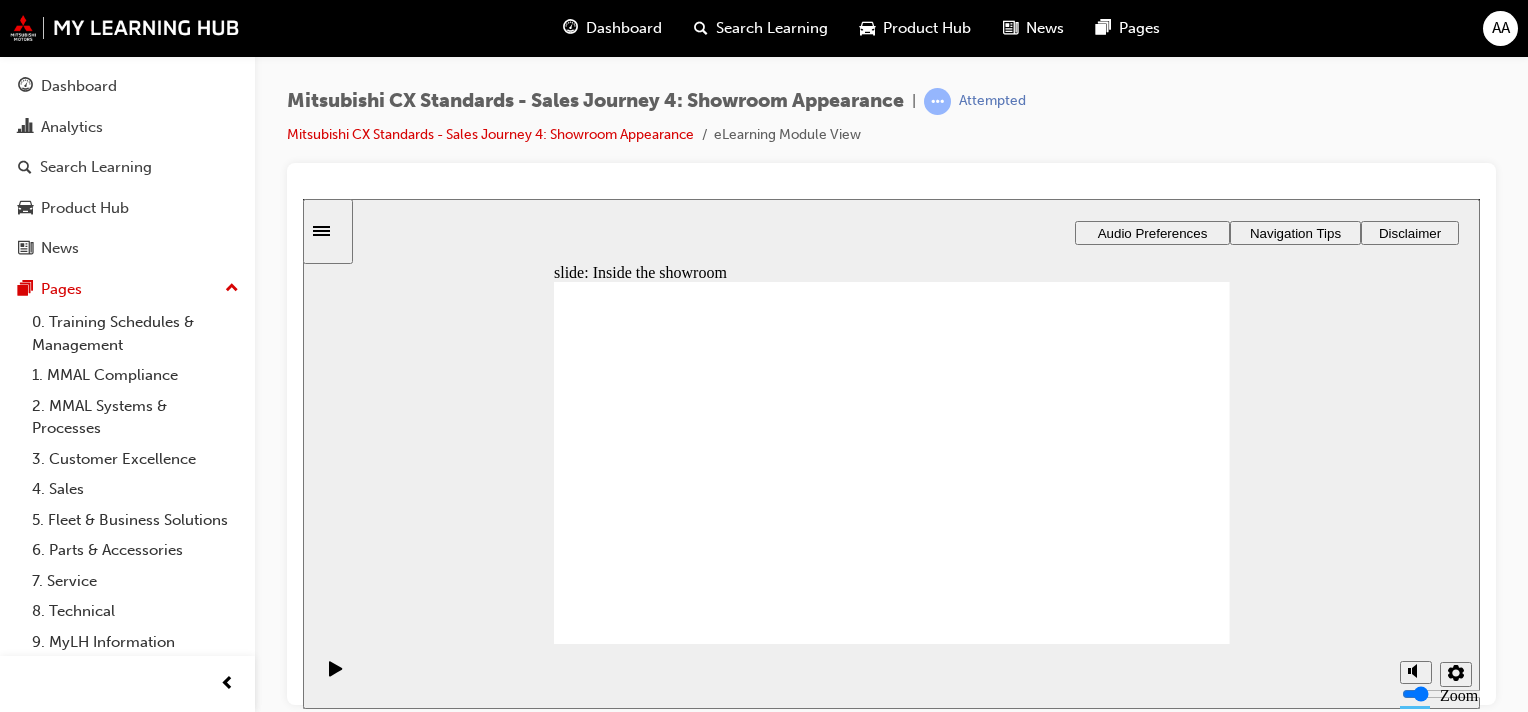 click 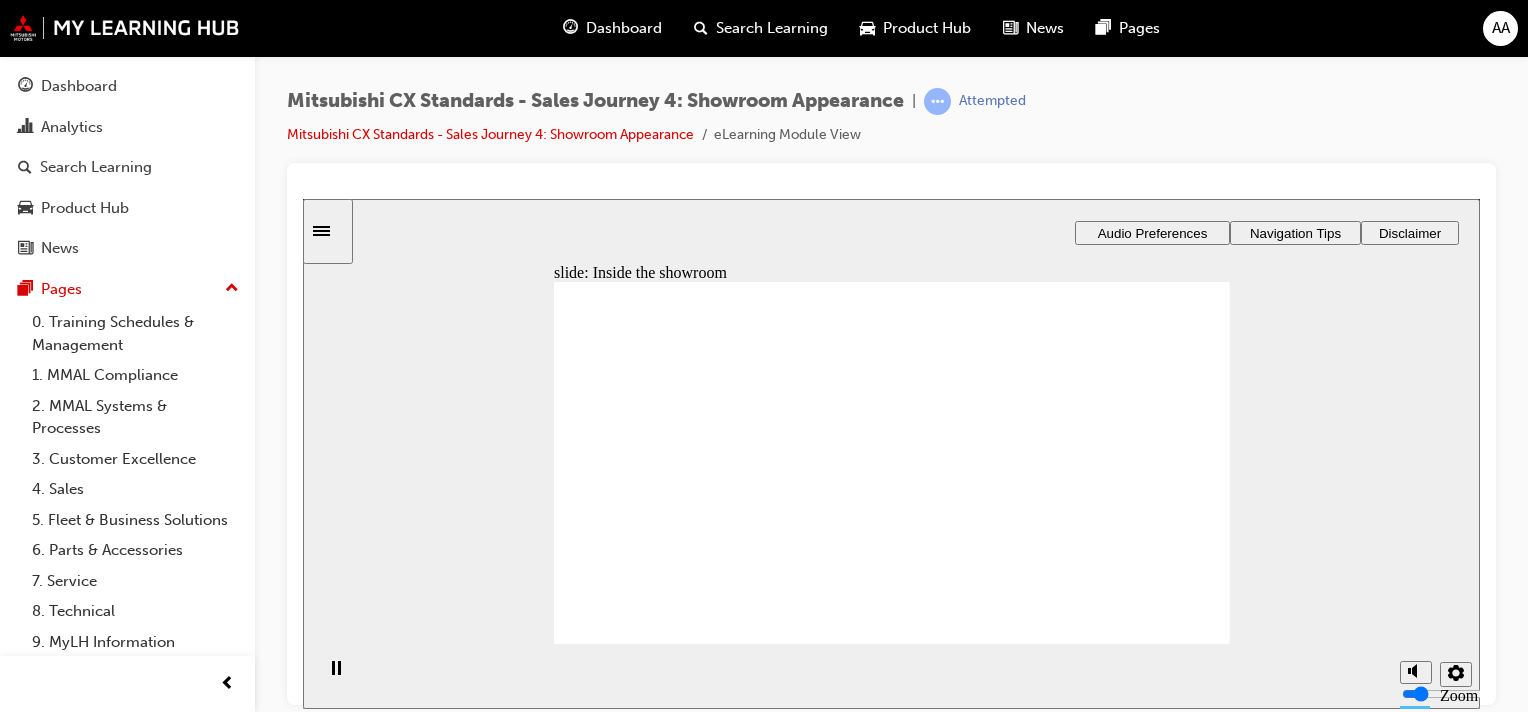 click 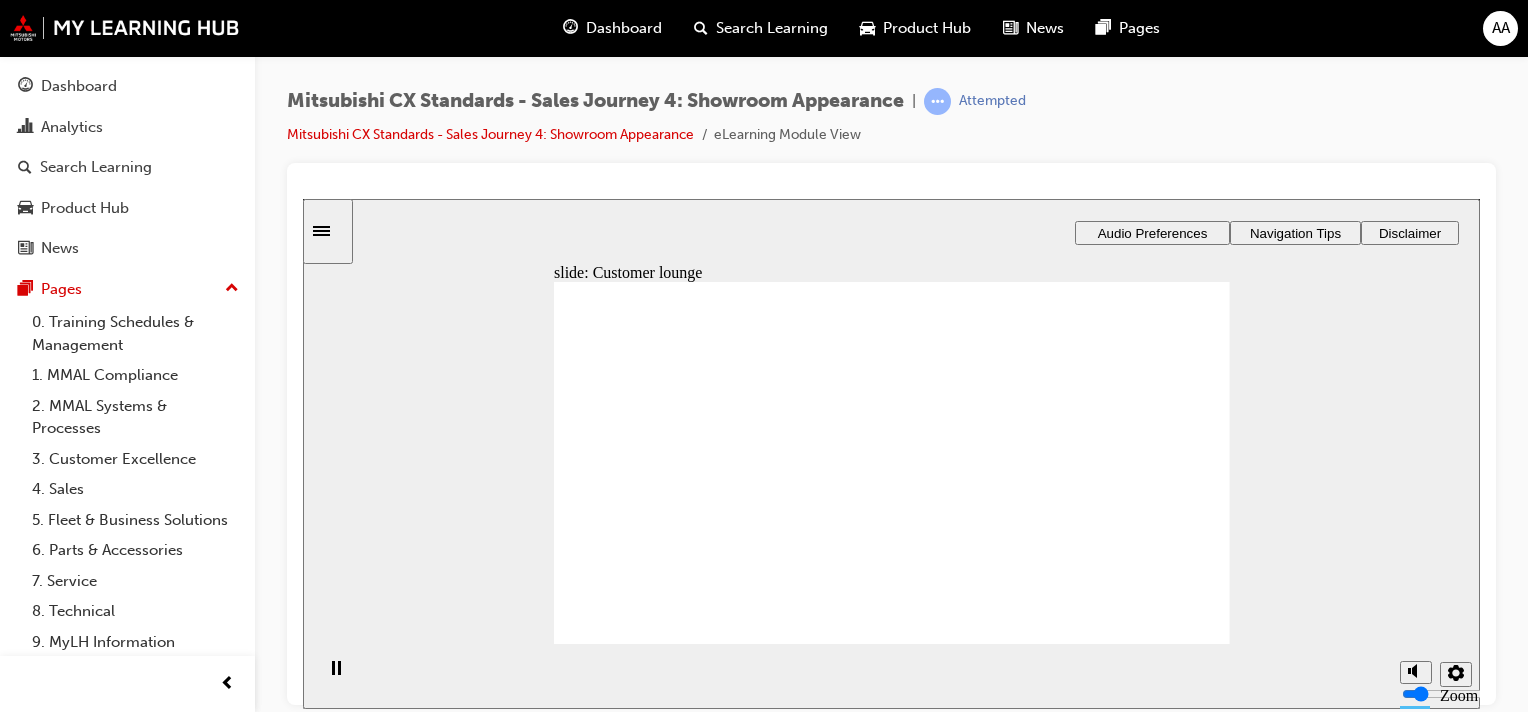 click 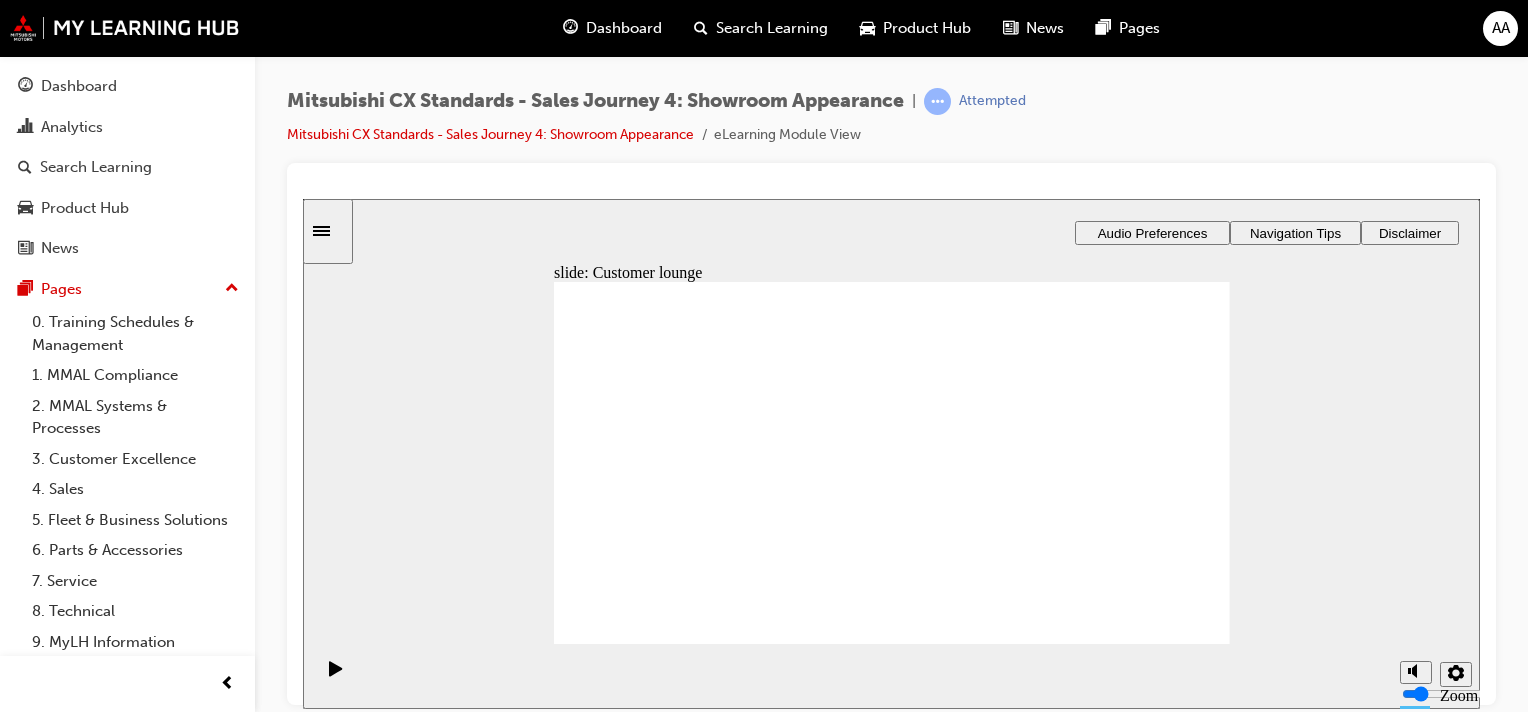 click 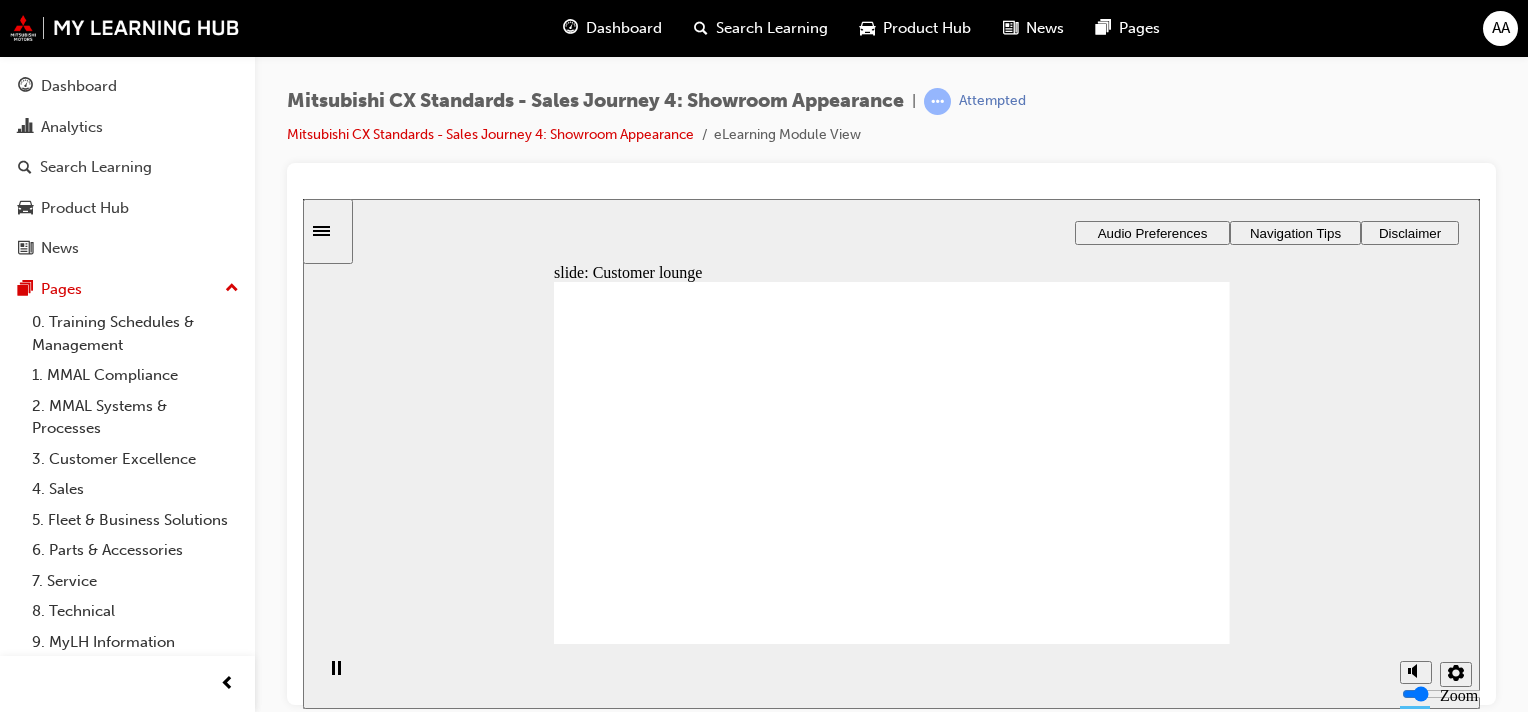 click 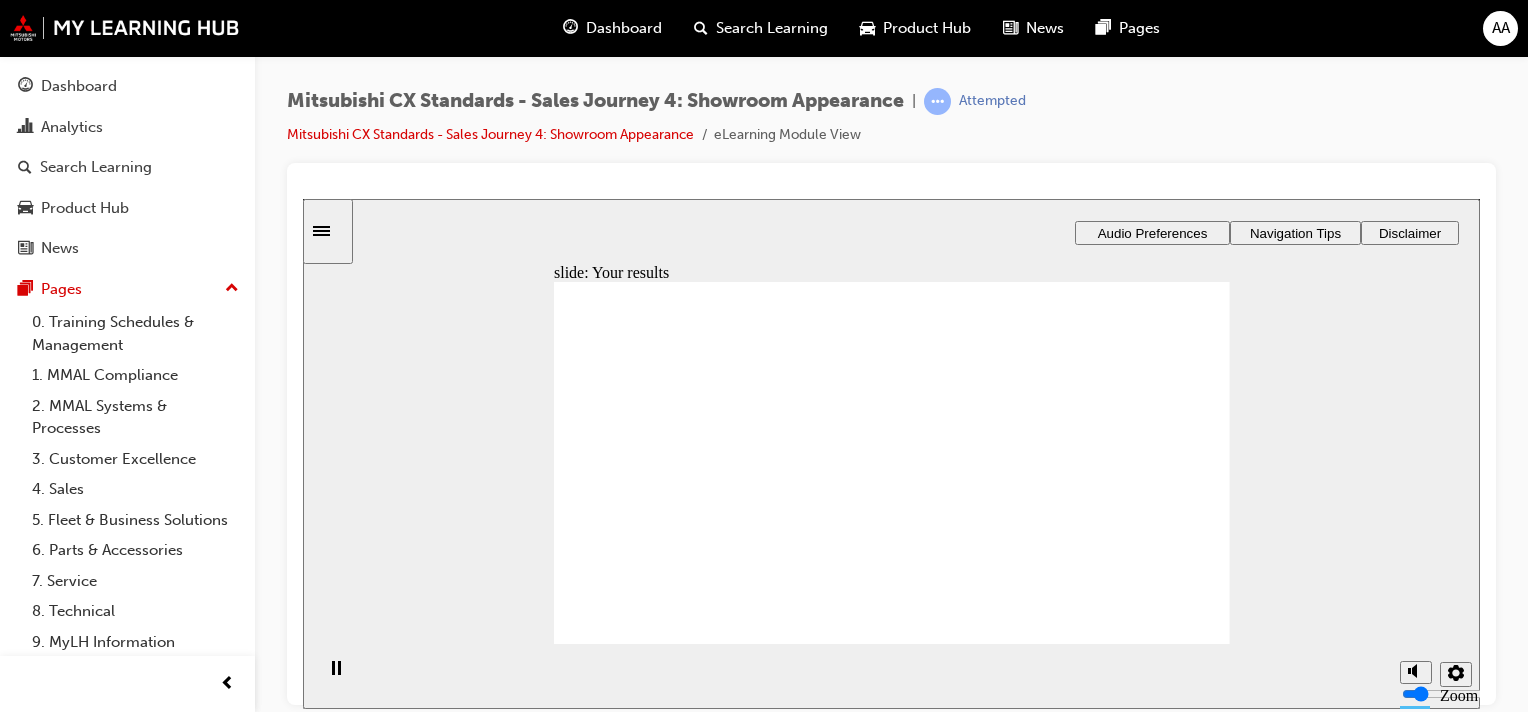 click 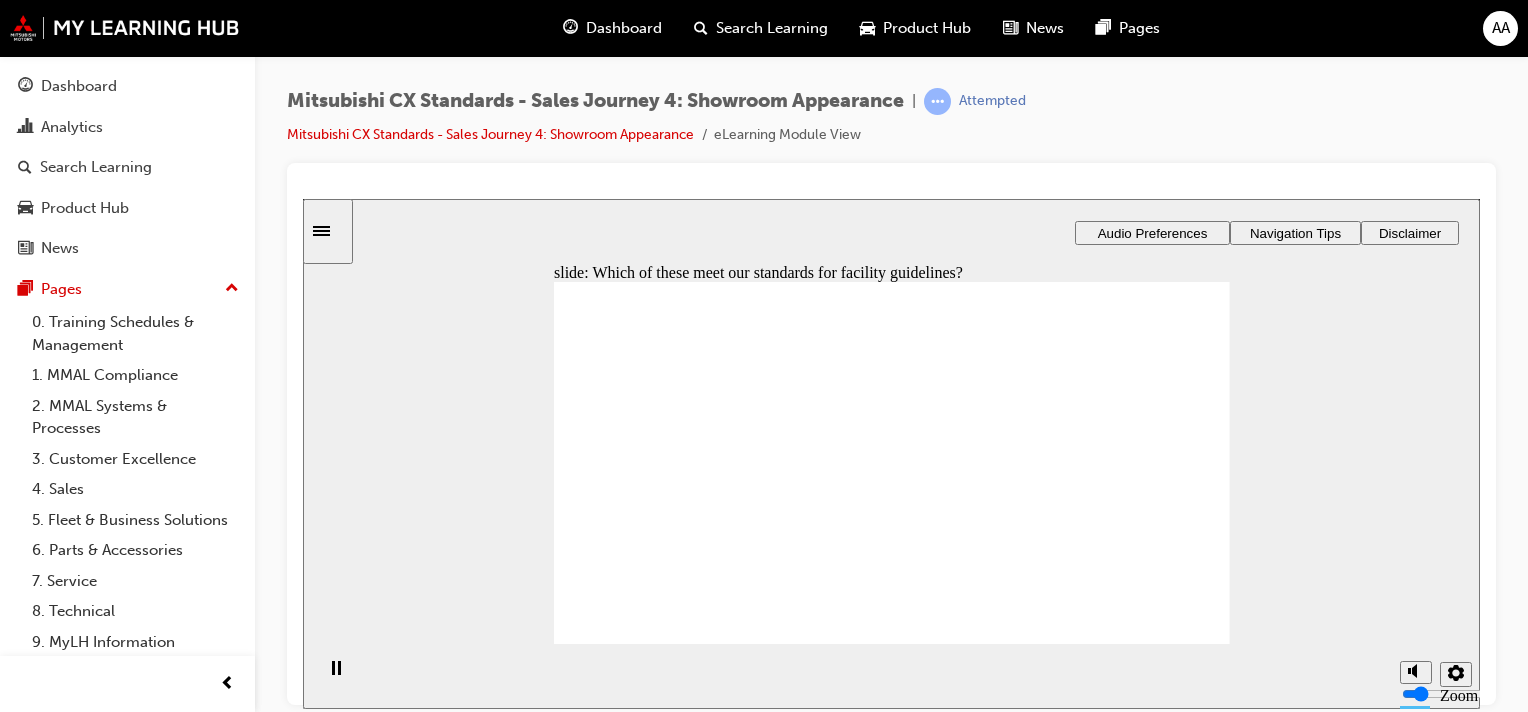 checkbox on "true" 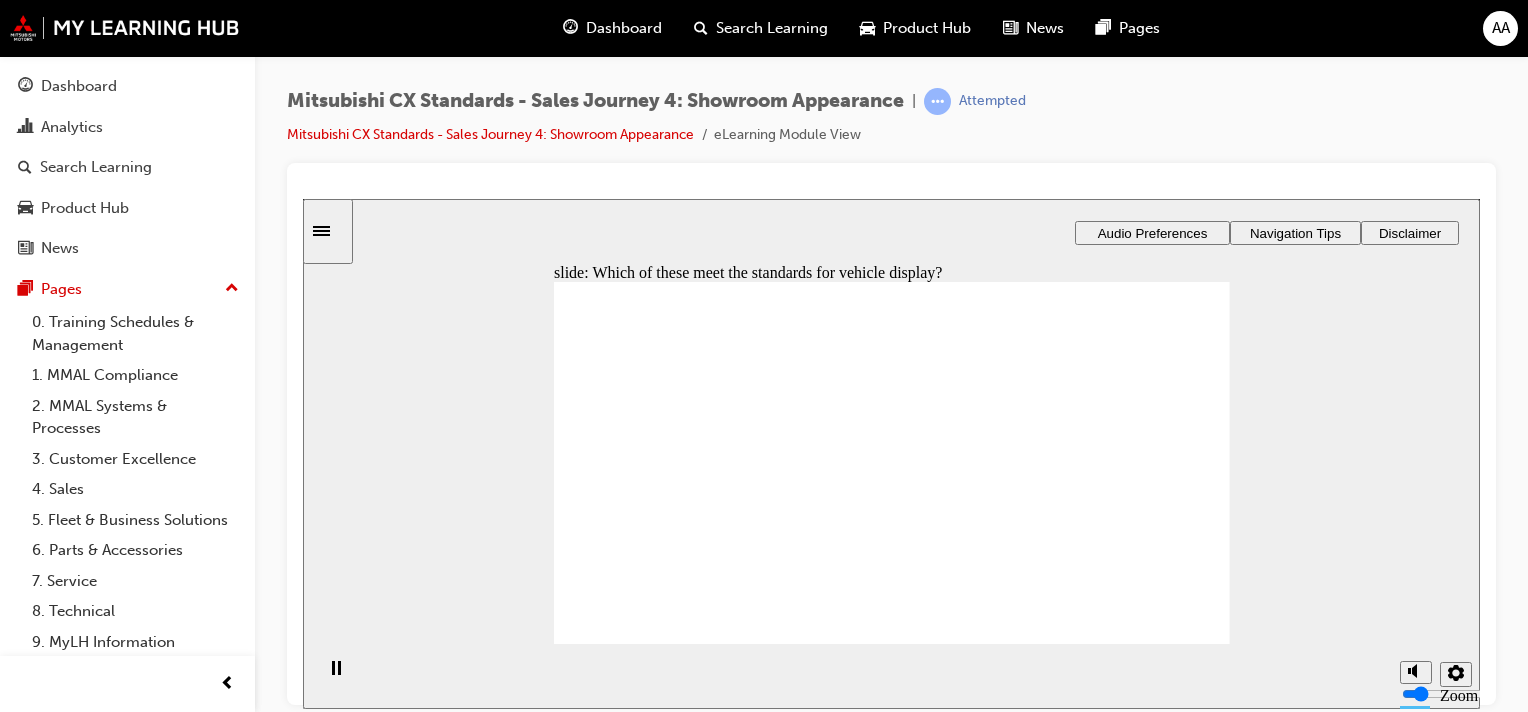 checkbox on "true" 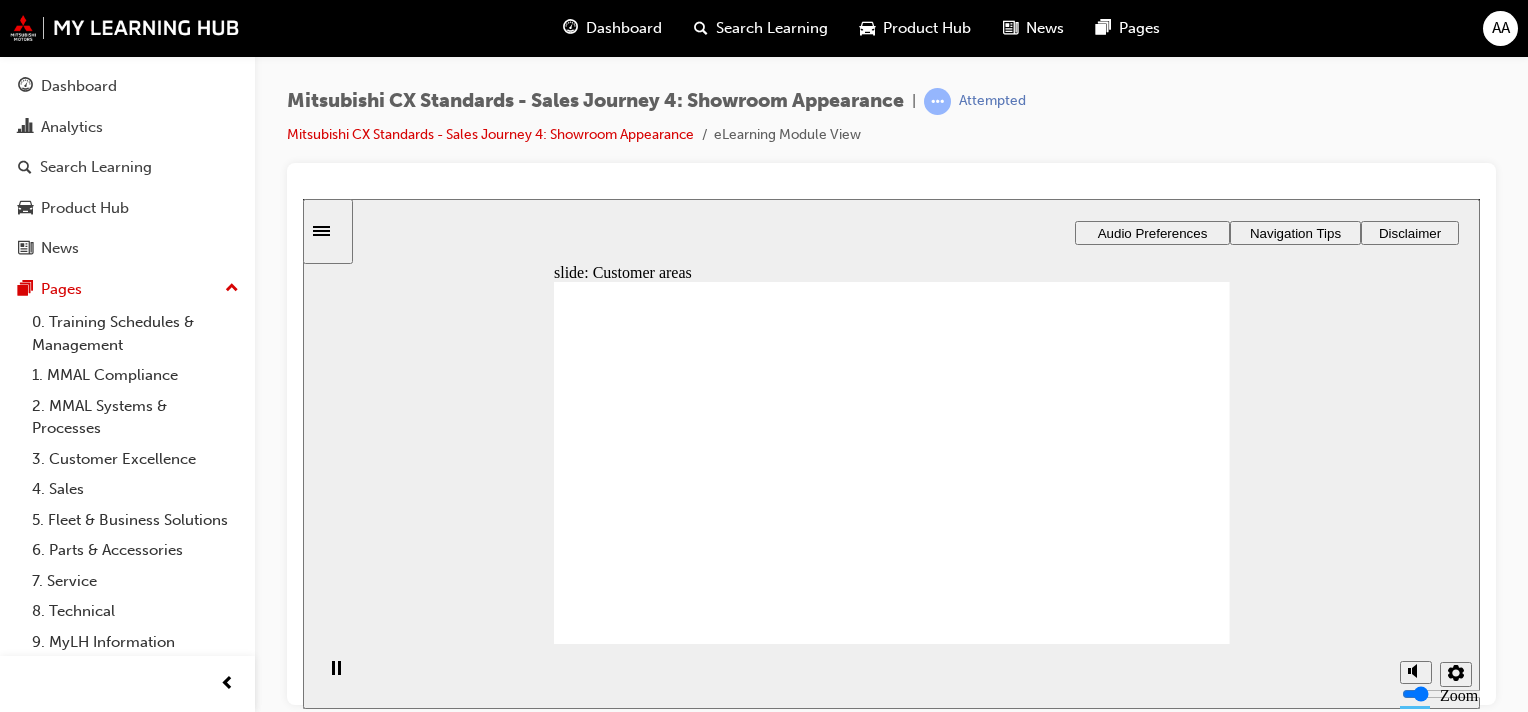drag, startPoint x: 730, startPoint y: 479, endPoint x: 1471, endPoint y: 368, distance: 749.26764 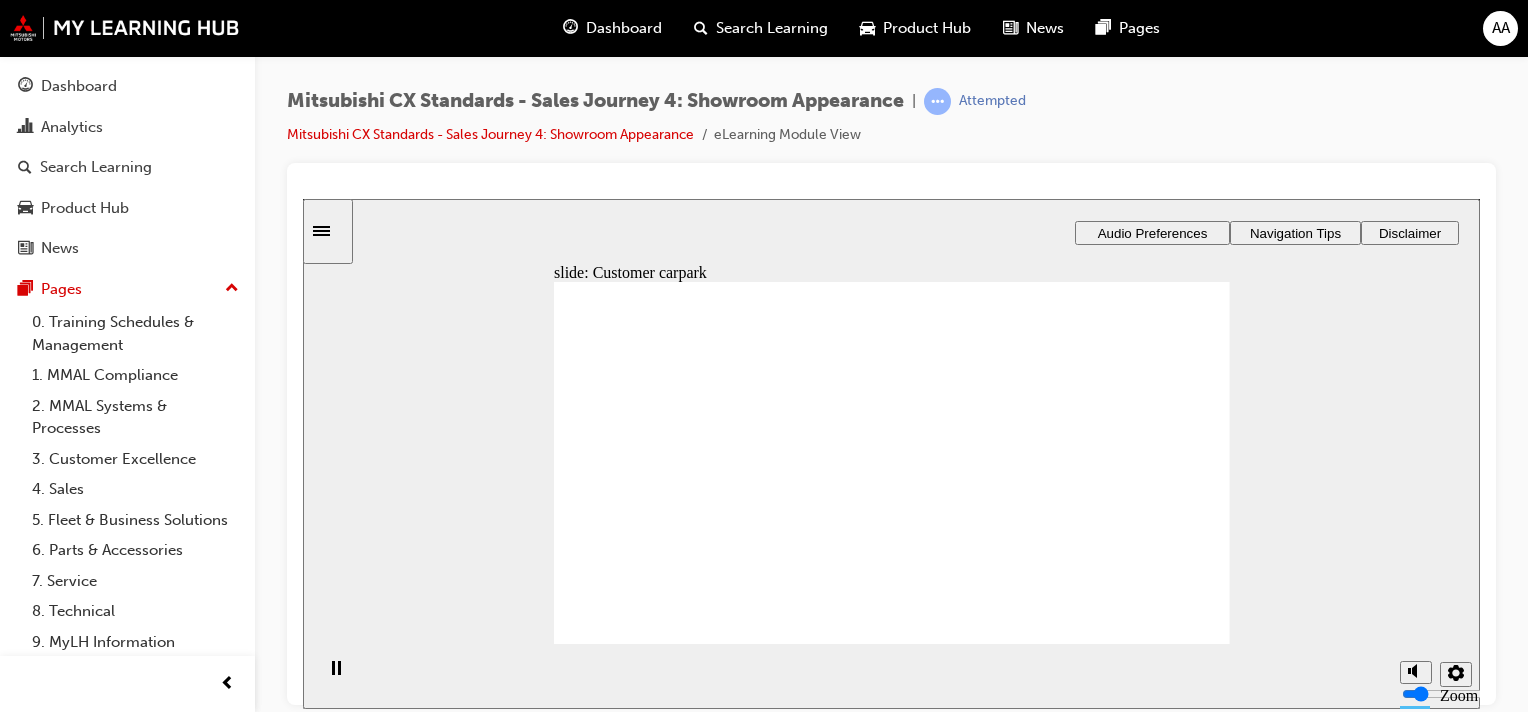 click 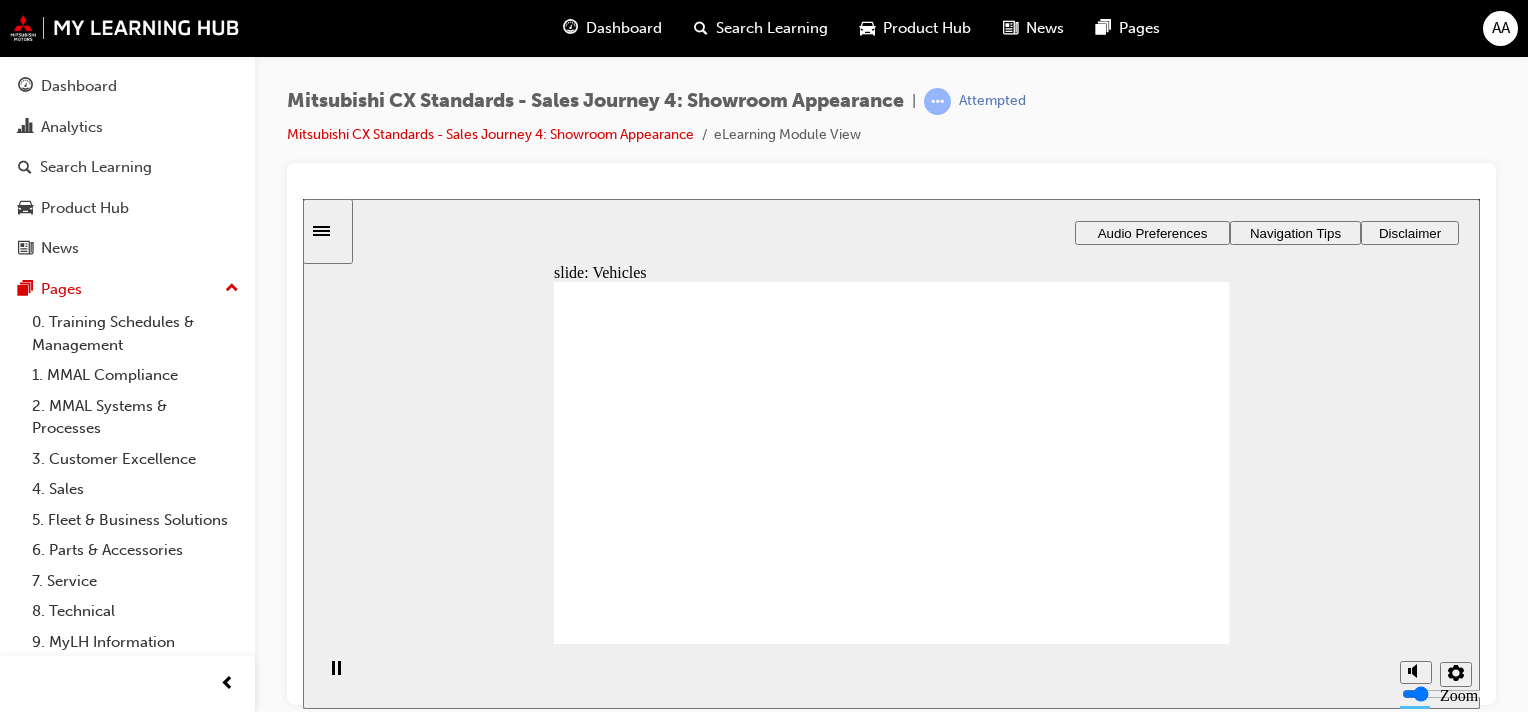 click 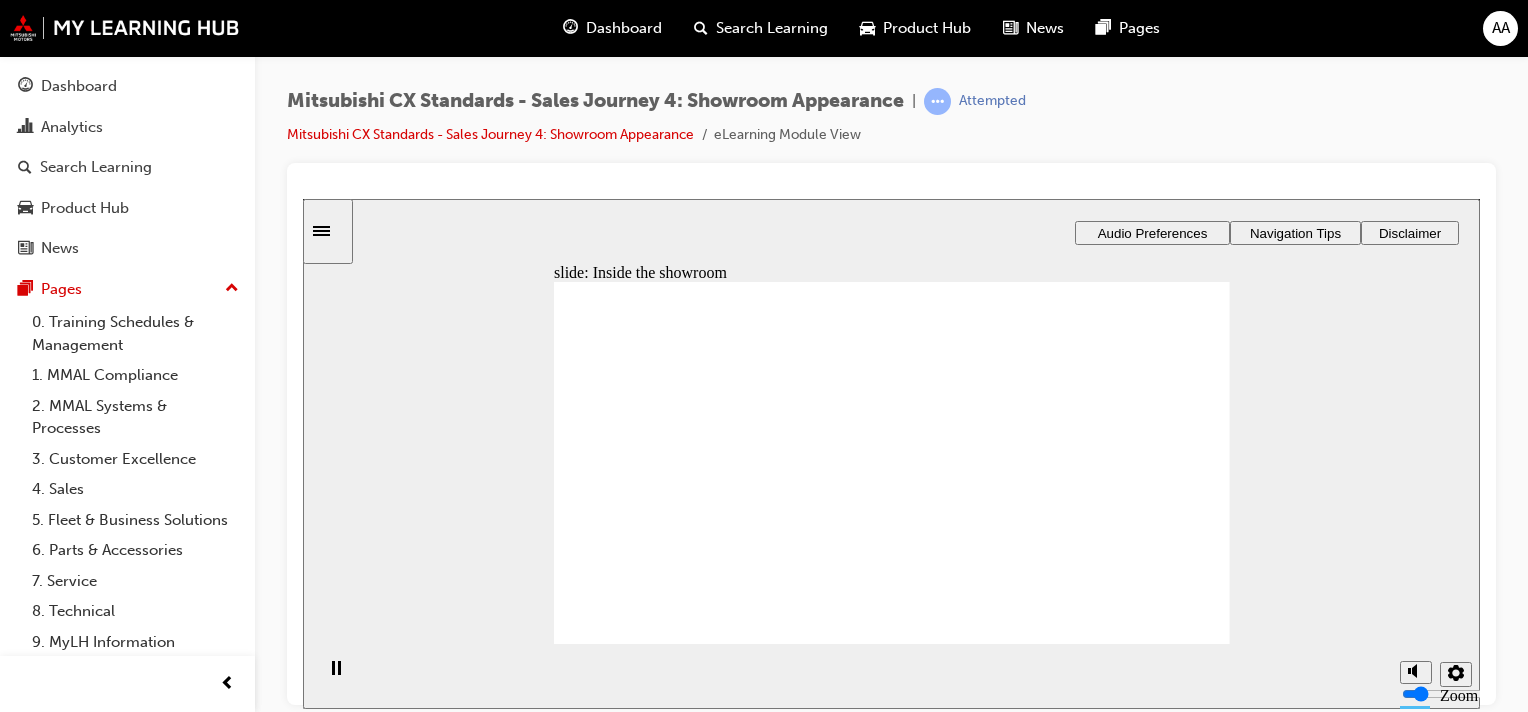 click 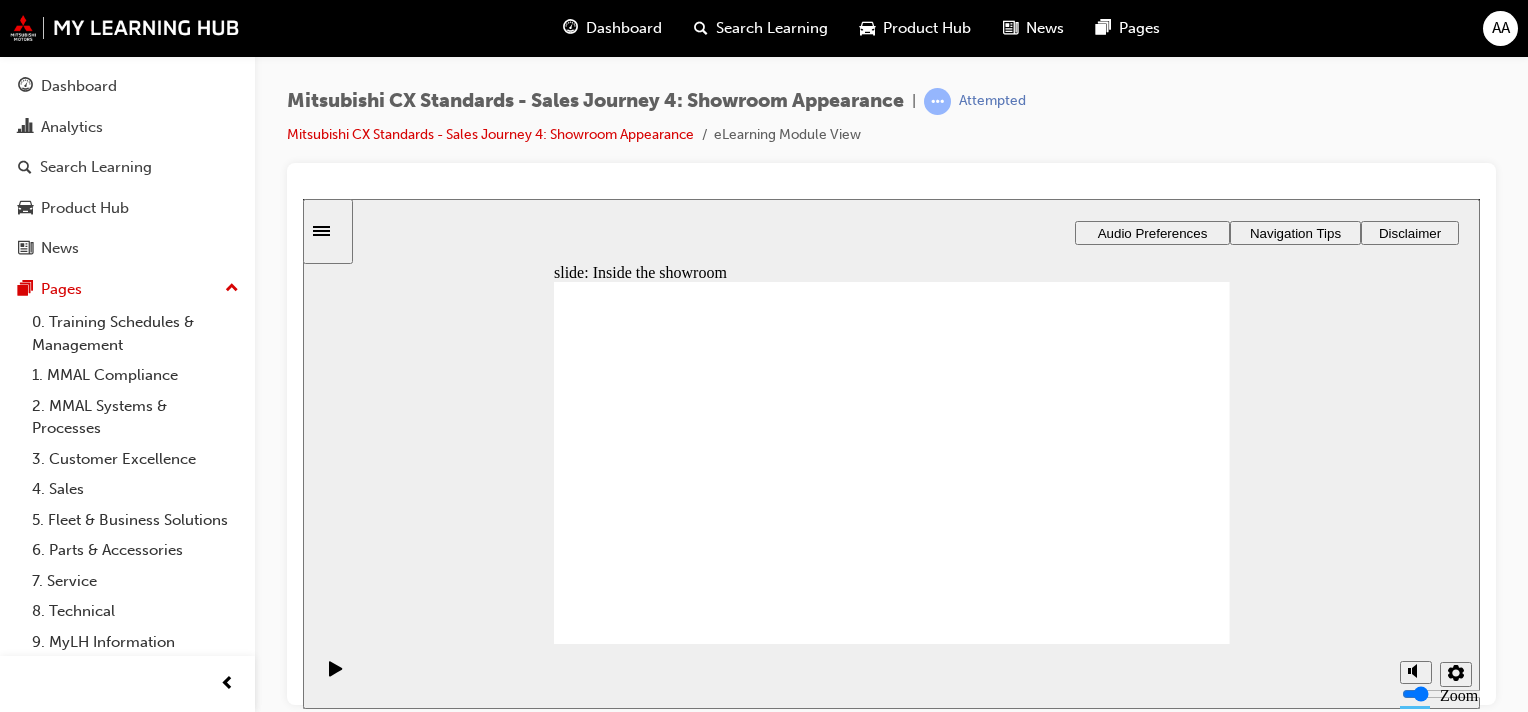click 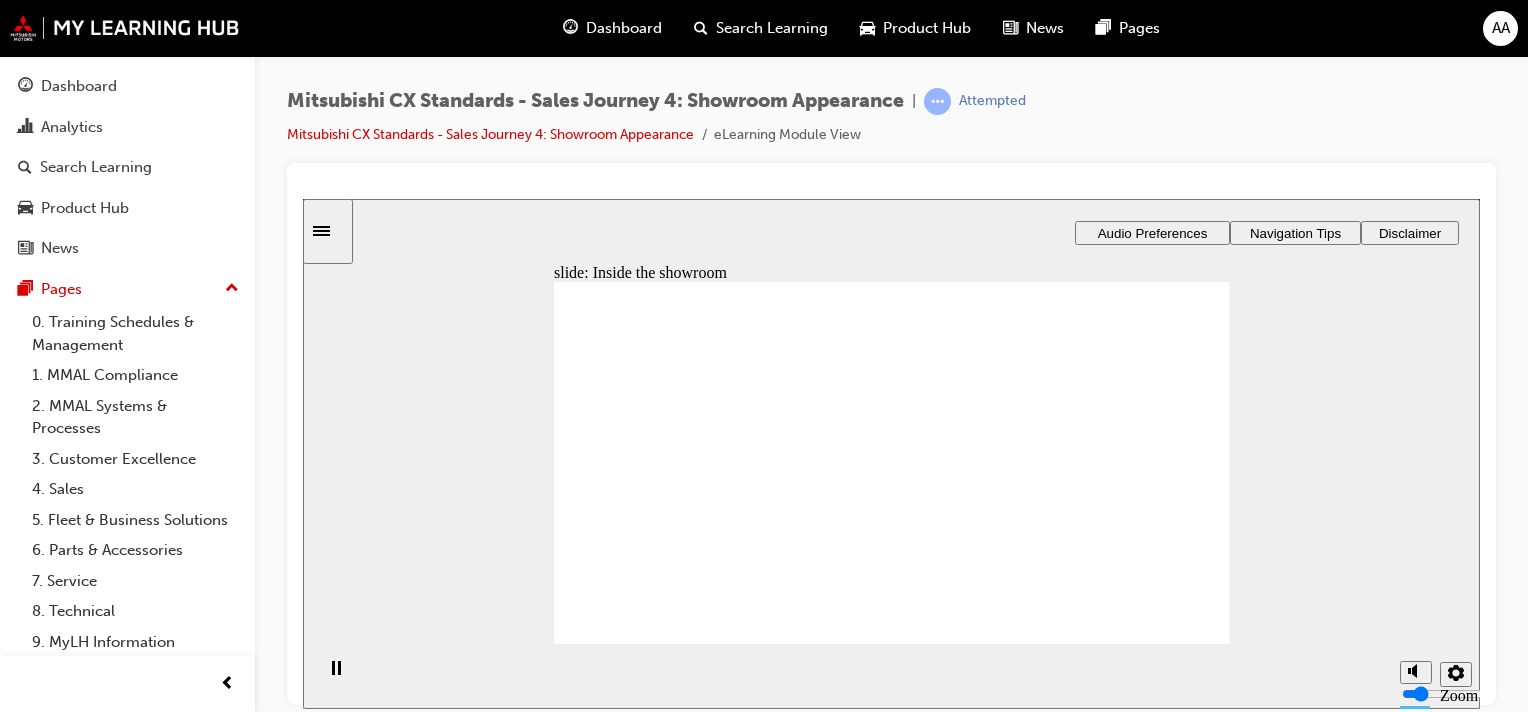 click 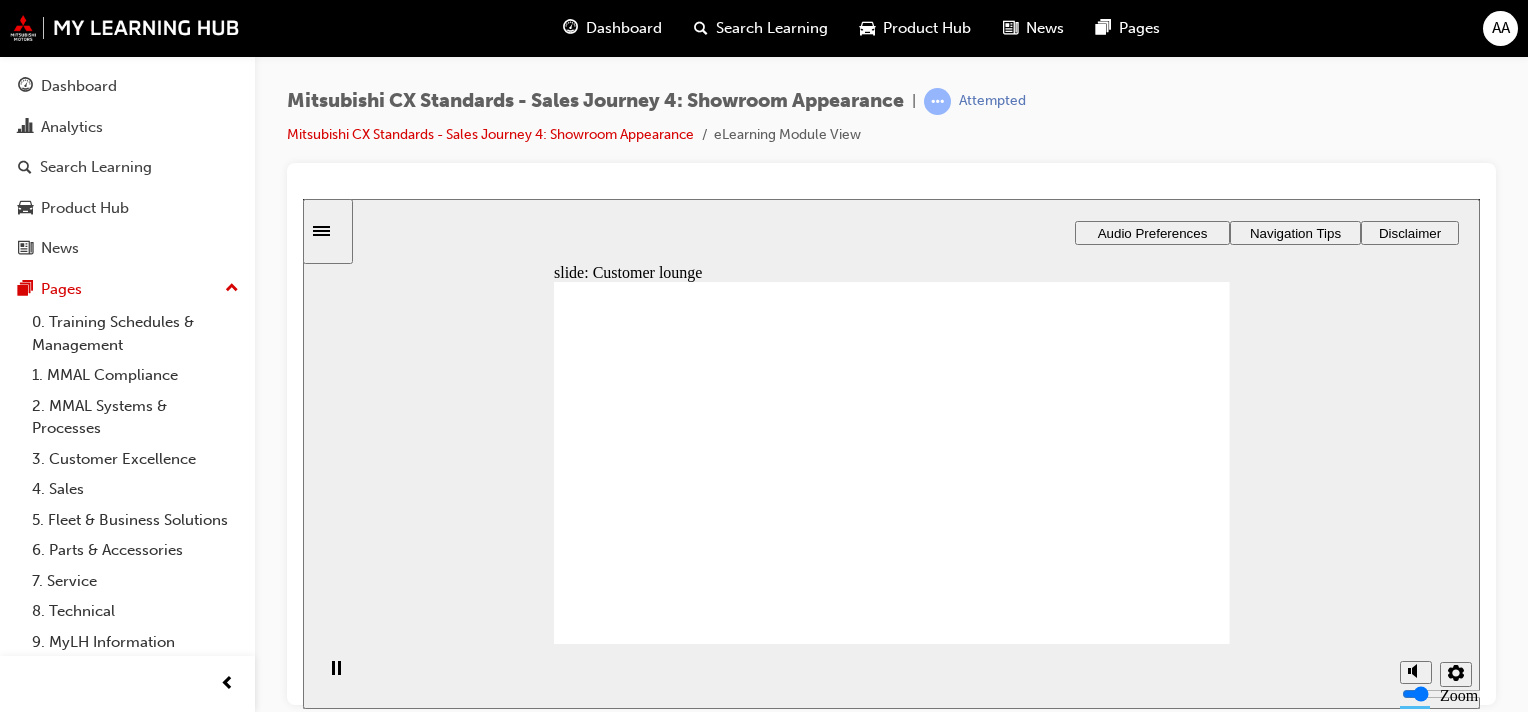 click 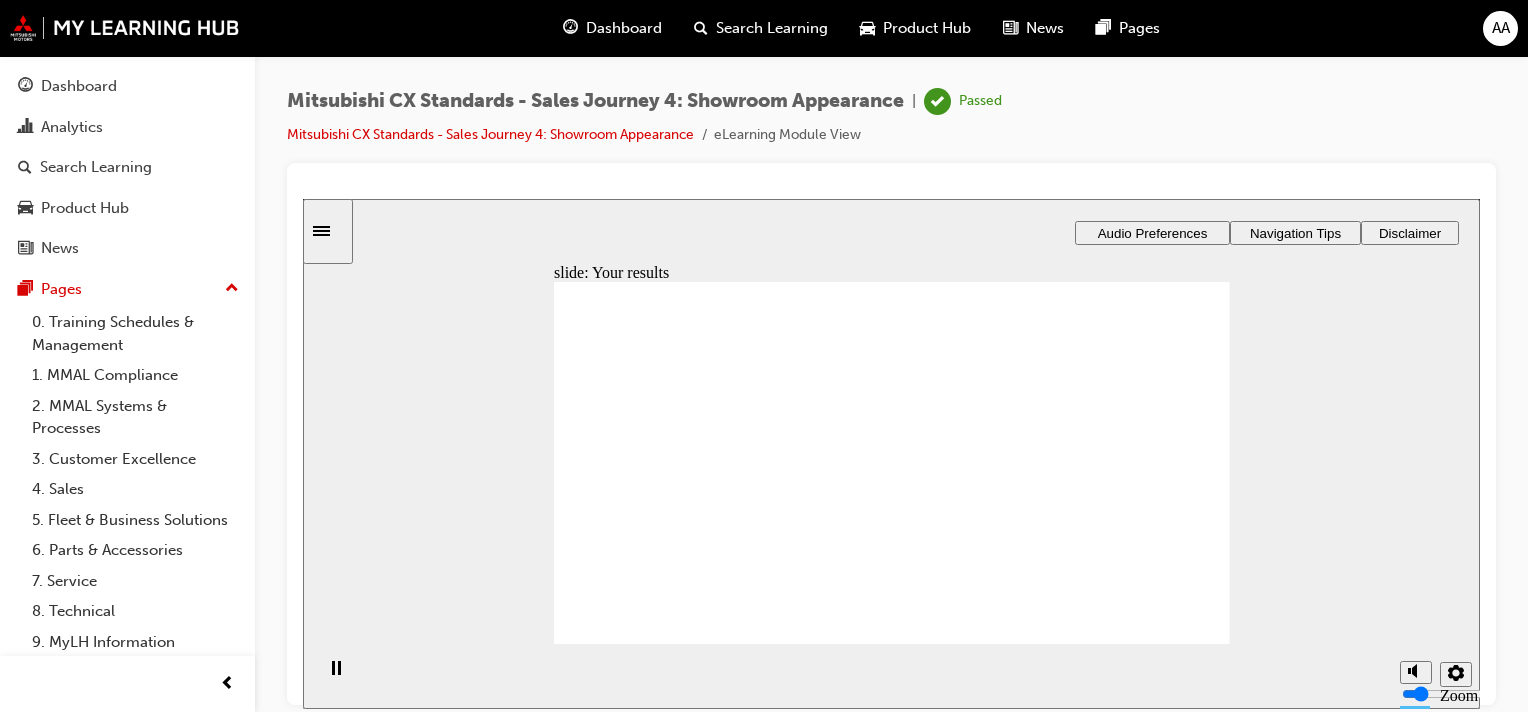 click 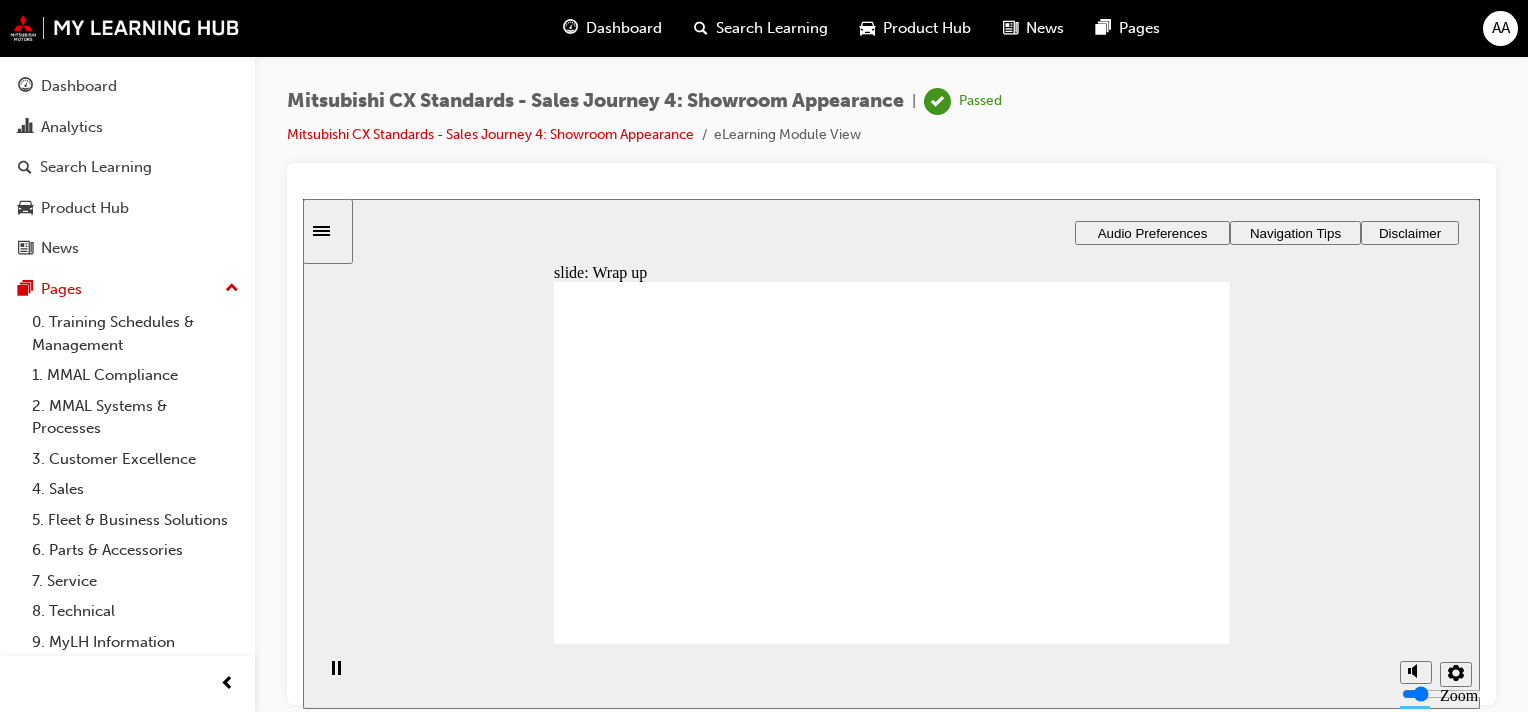 click 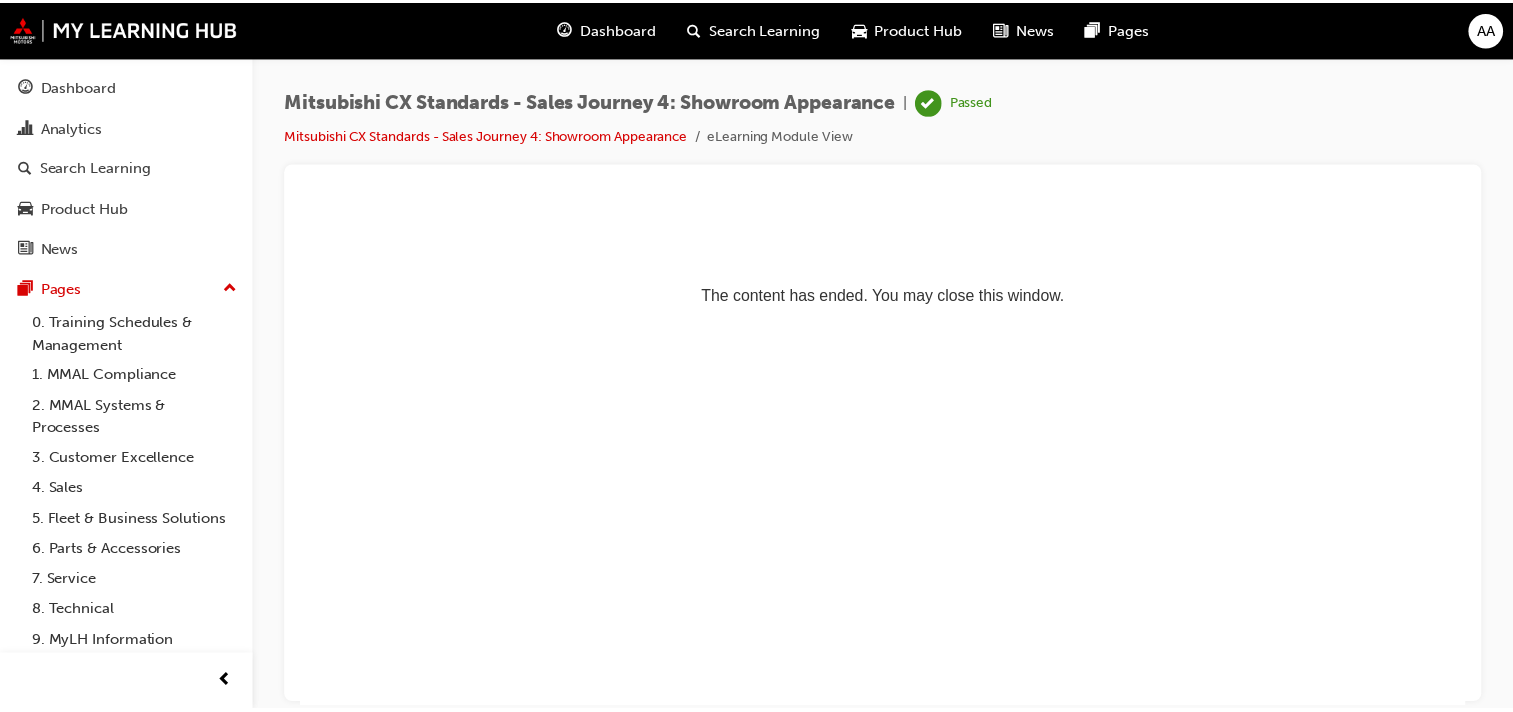 scroll, scrollTop: 0, scrollLeft: 0, axis: both 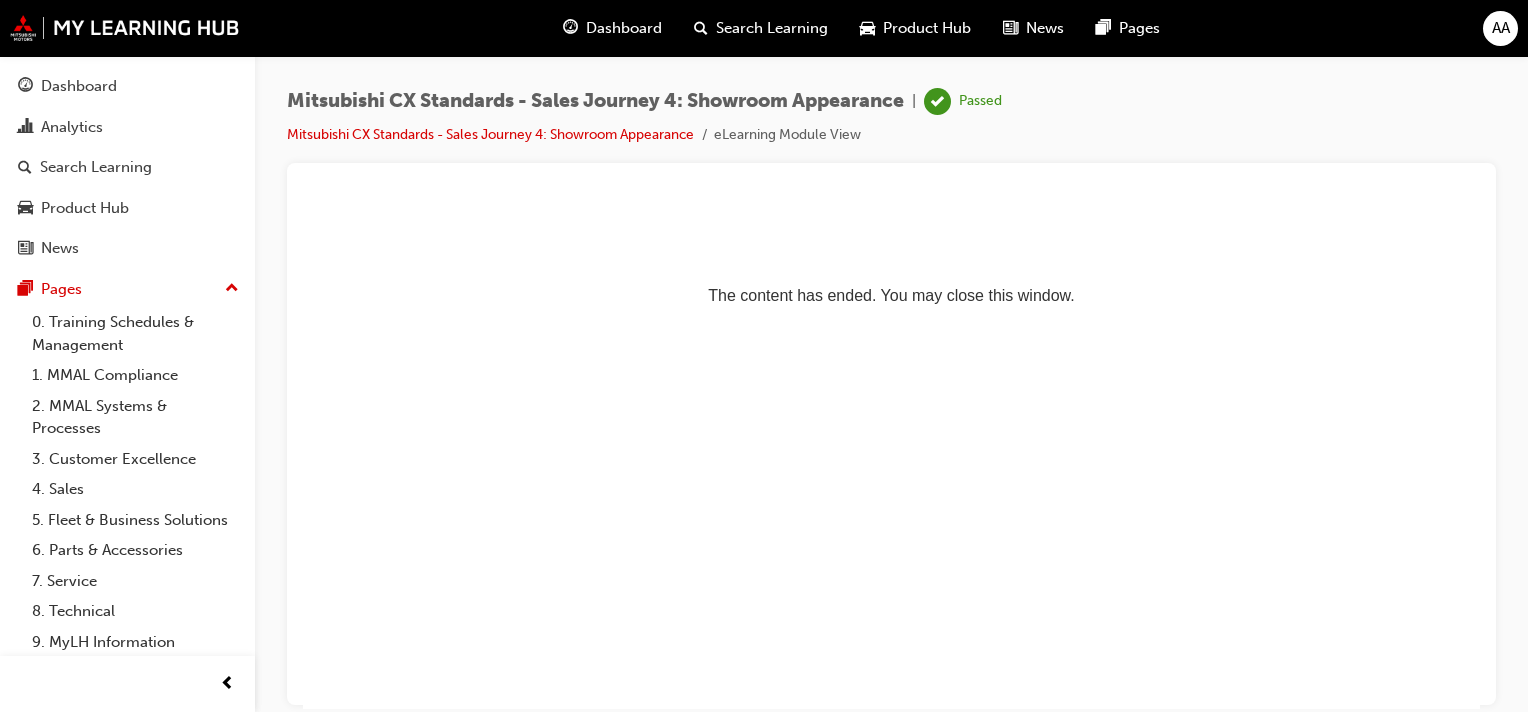 click on "Dashboard" at bounding box center (624, 28) 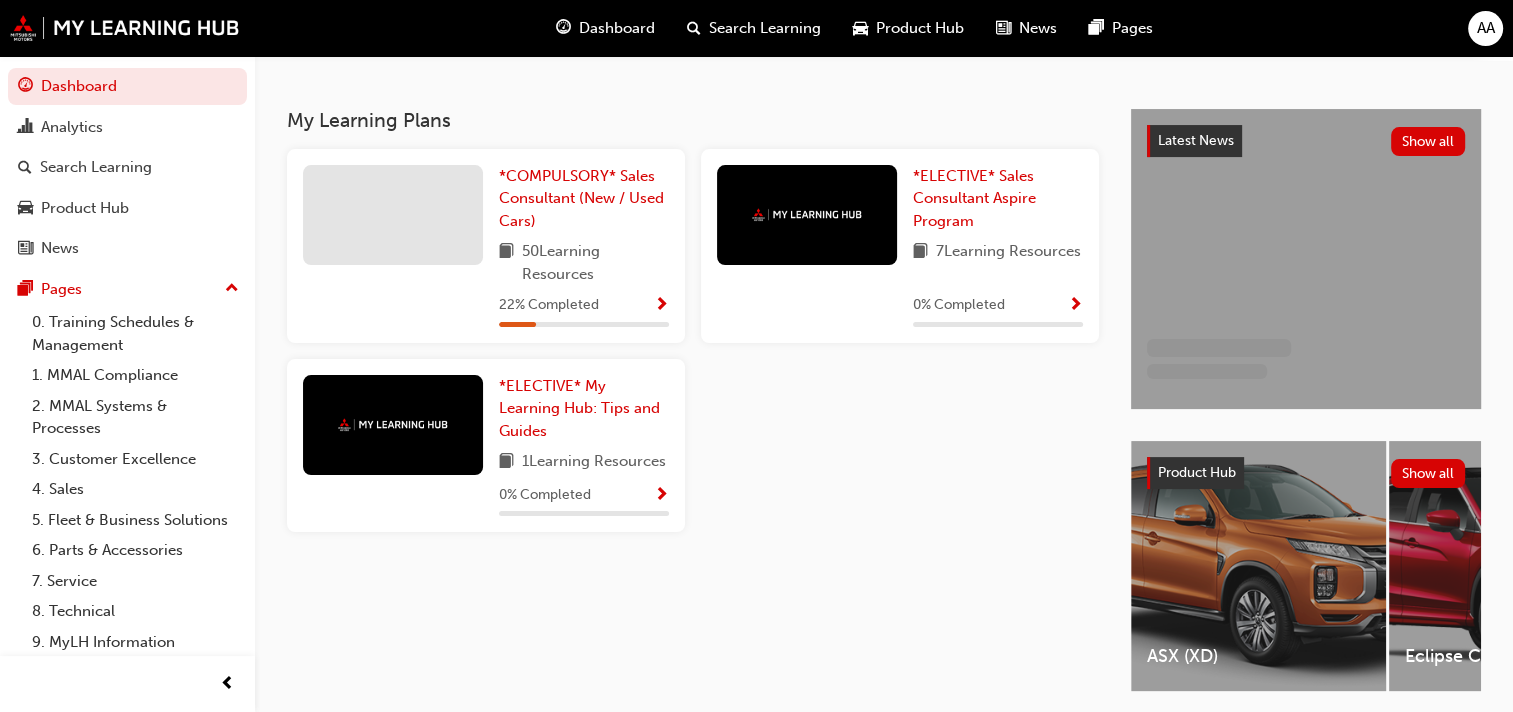 scroll, scrollTop: 402, scrollLeft: 0, axis: vertical 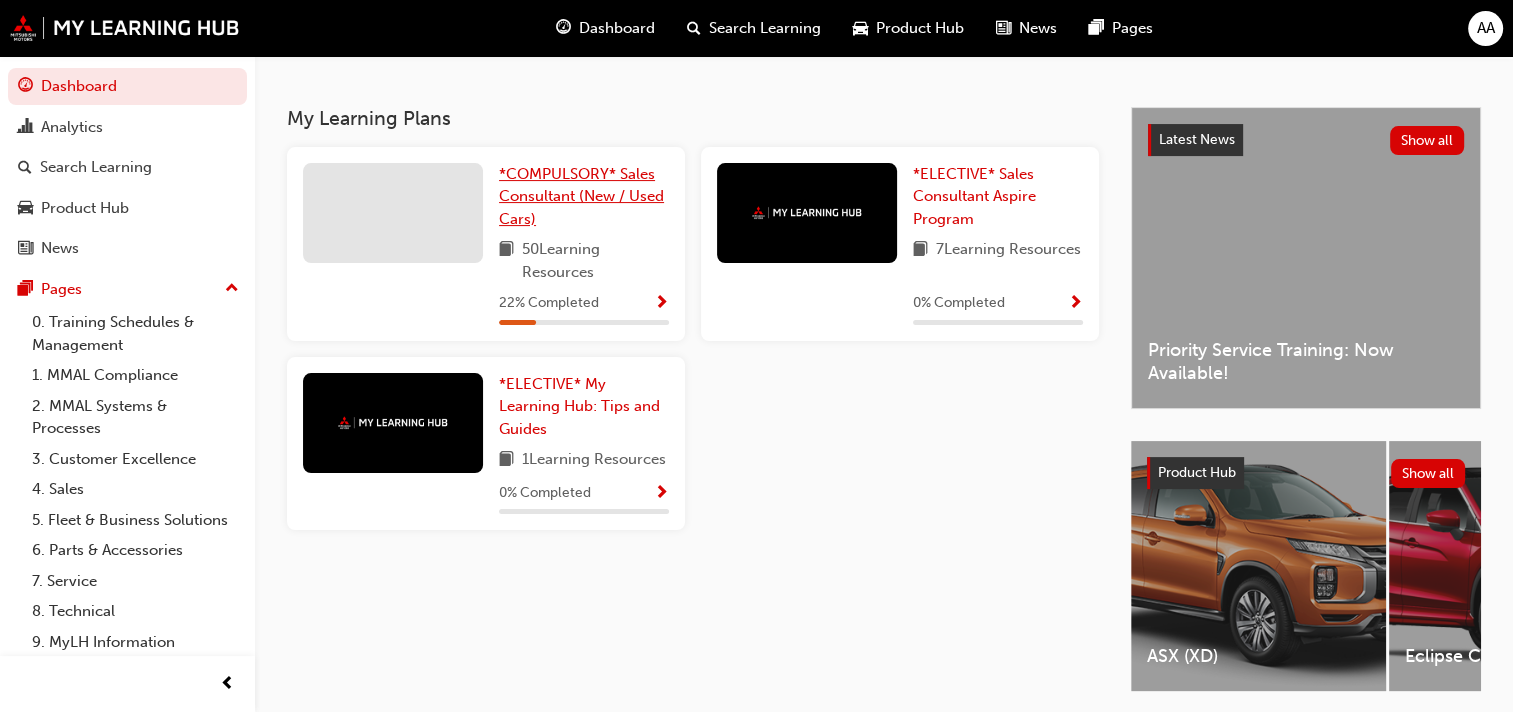 click on "*COMPULSORY* Sales Consultant (New / Used Cars)" at bounding box center [581, 196] 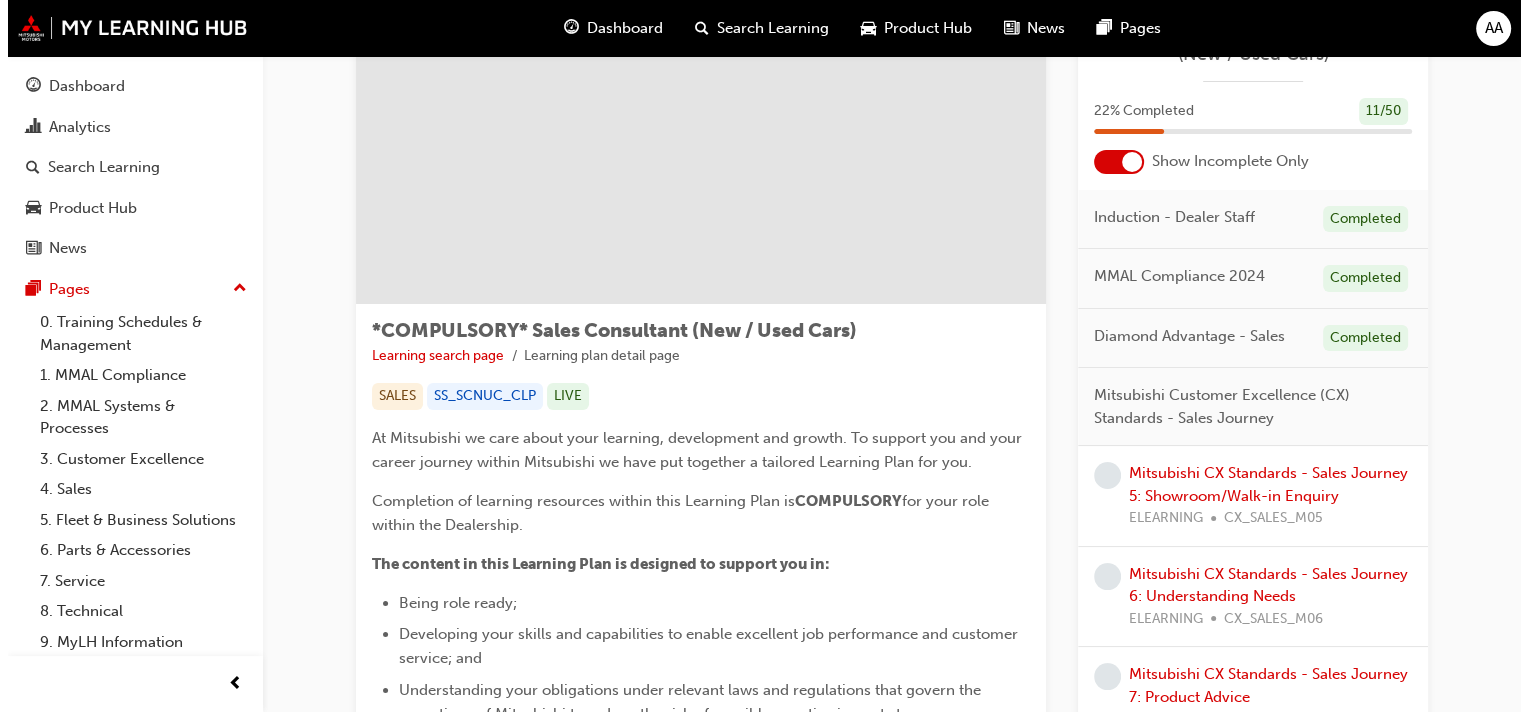 scroll, scrollTop: 0, scrollLeft: 0, axis: both 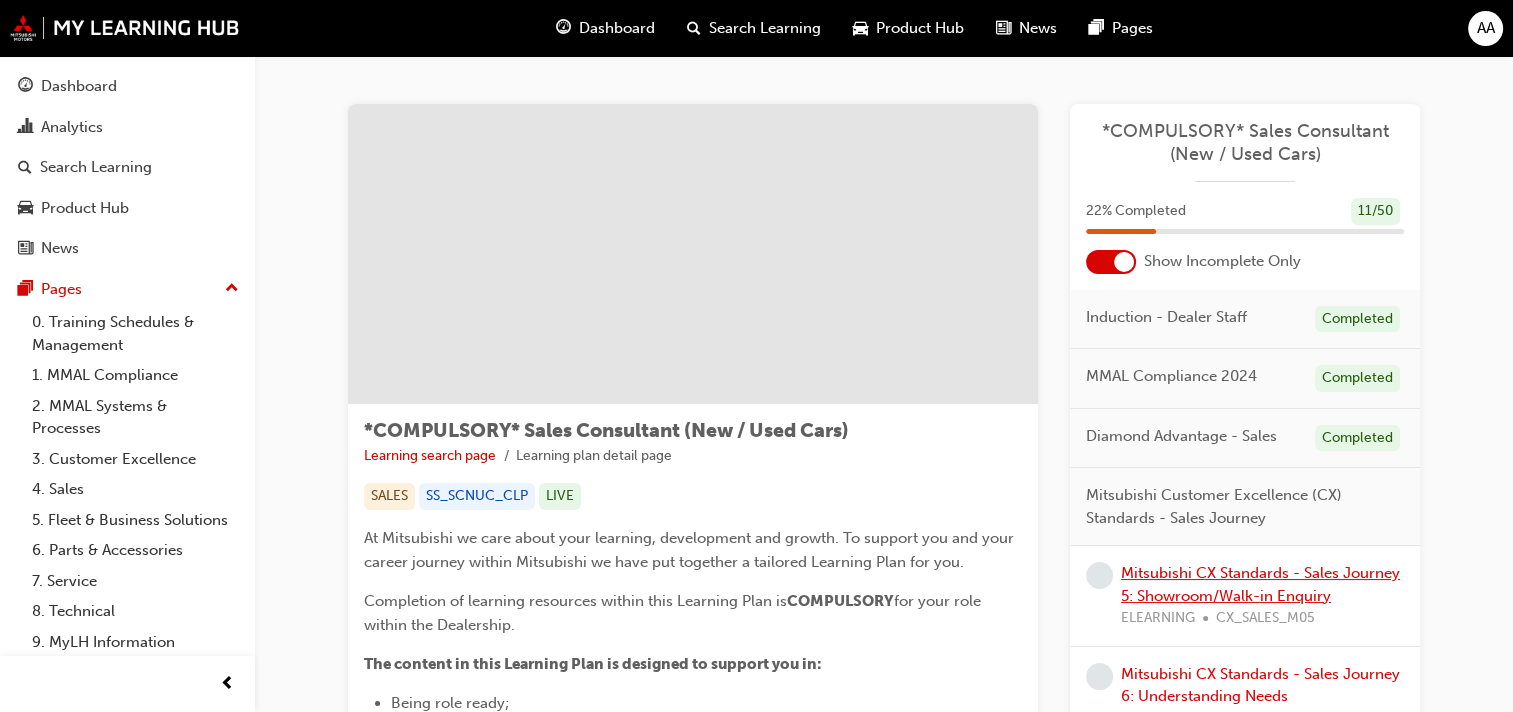 click on "[BRAND] CX Standards - Sales Journey 5: Showroom/Walk-in Enquiry" at bounding box center (1260, 584) 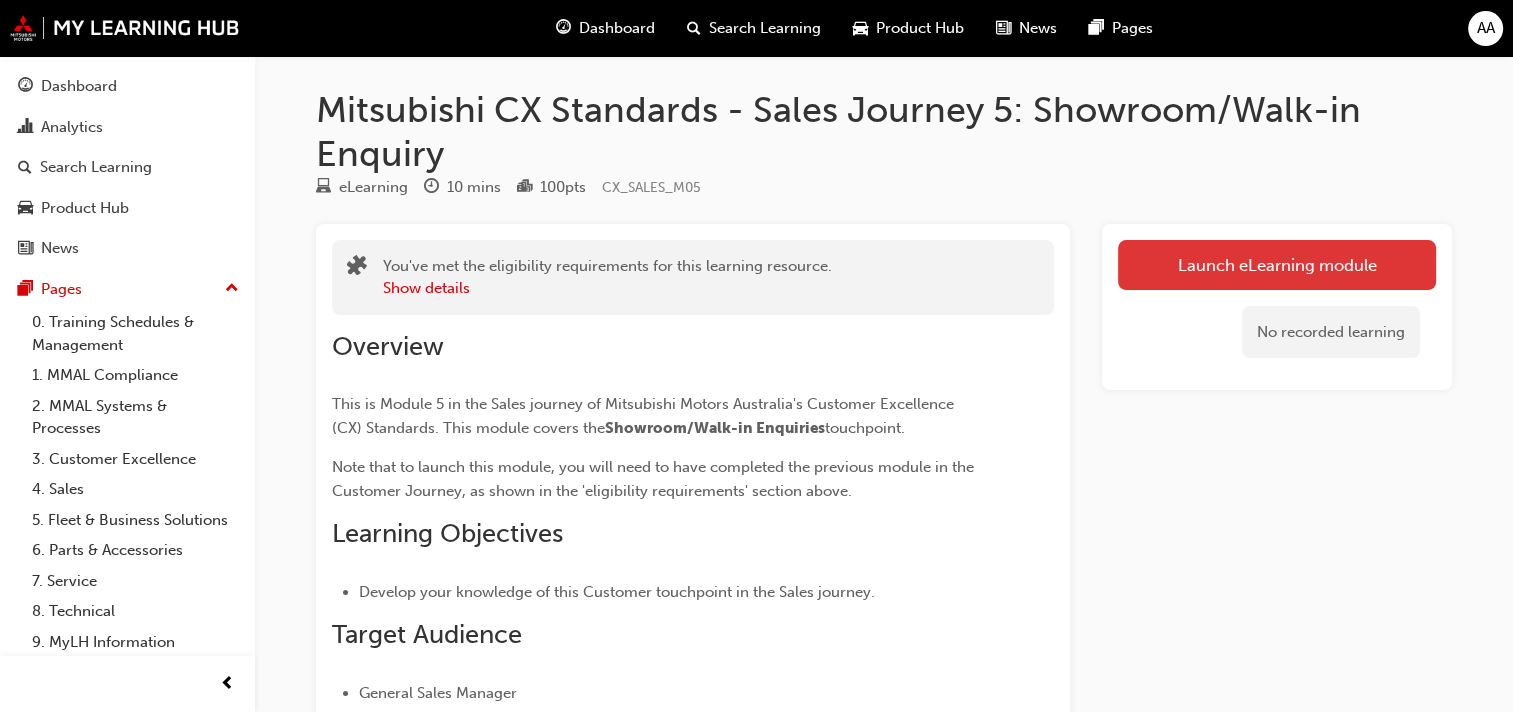 click on "Launch eLearning module" at bounding box center (1277, 265) 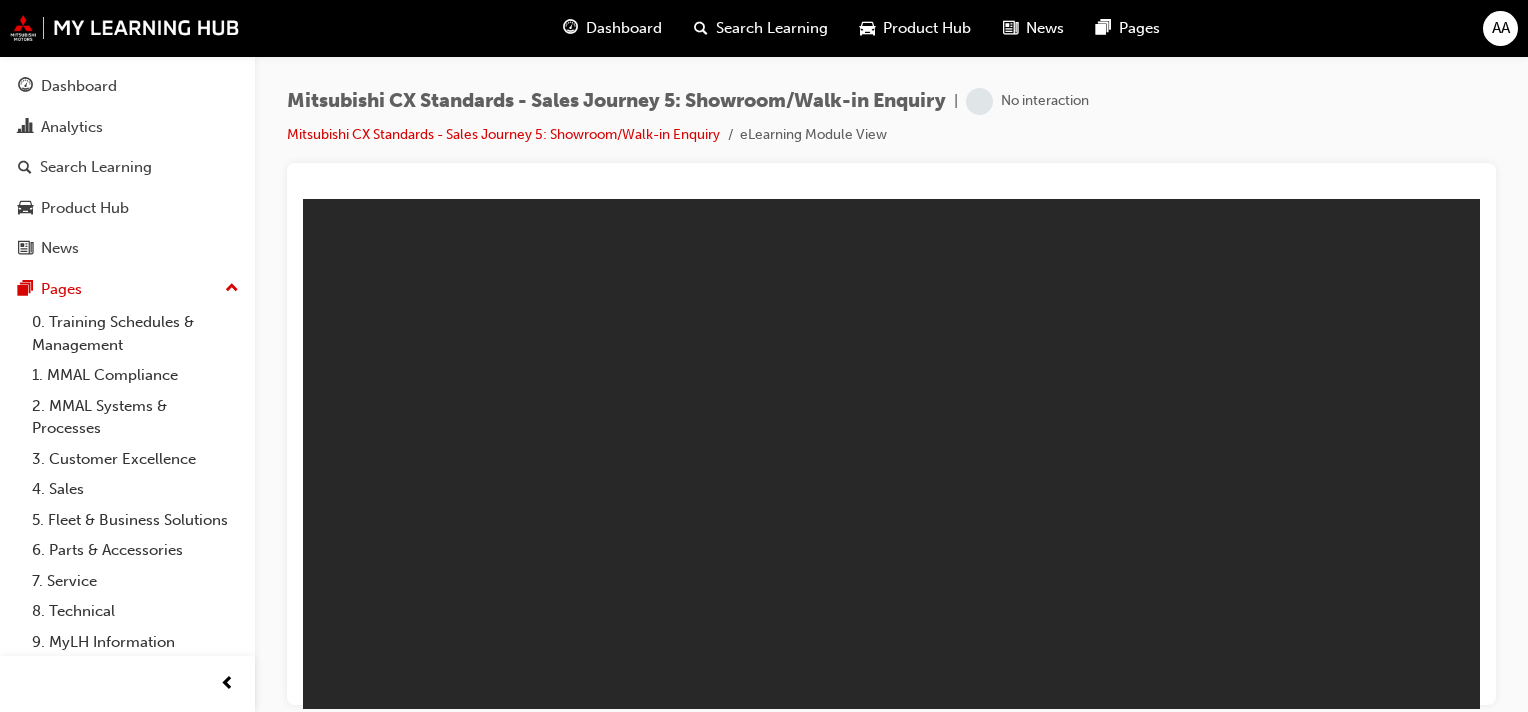 scroll, scrollTop: 0, scrollLeft: 0, axis: both 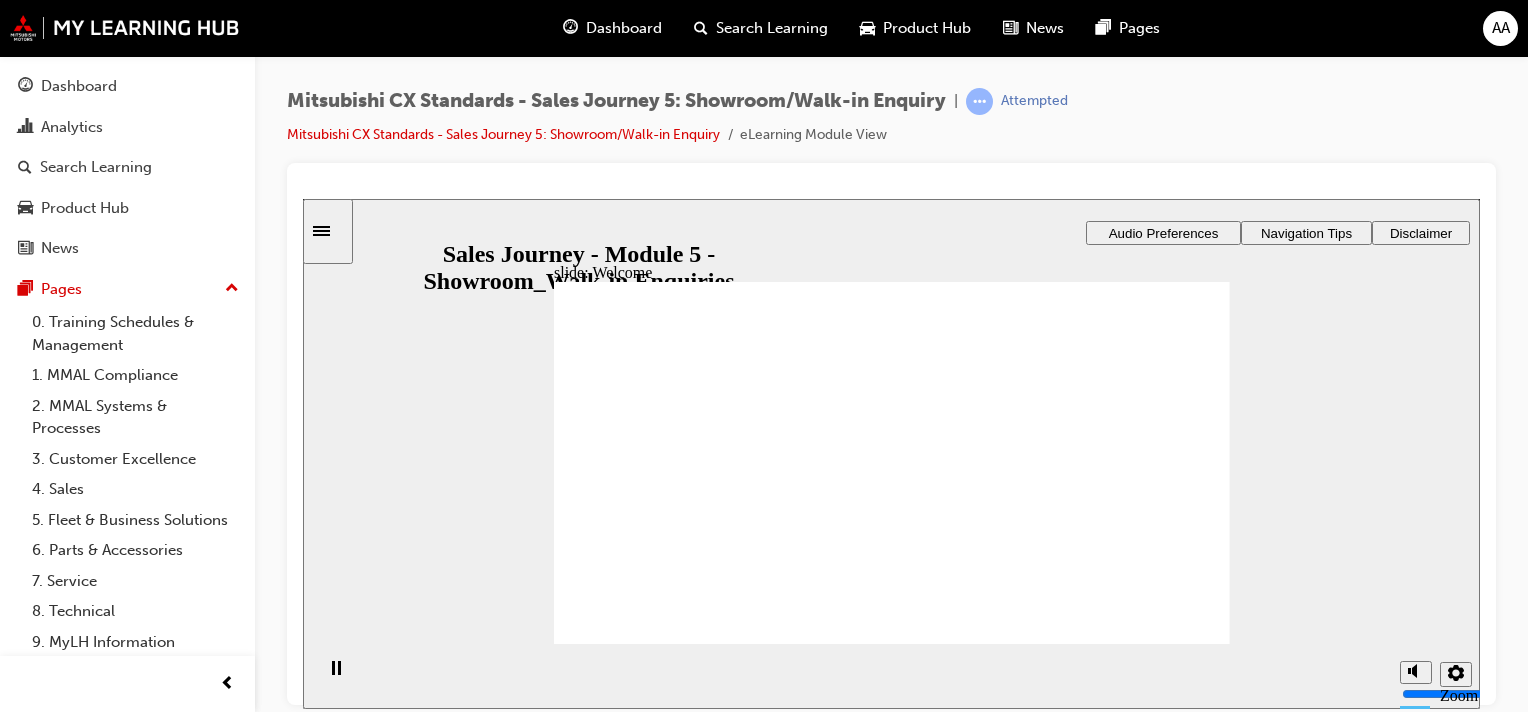 click 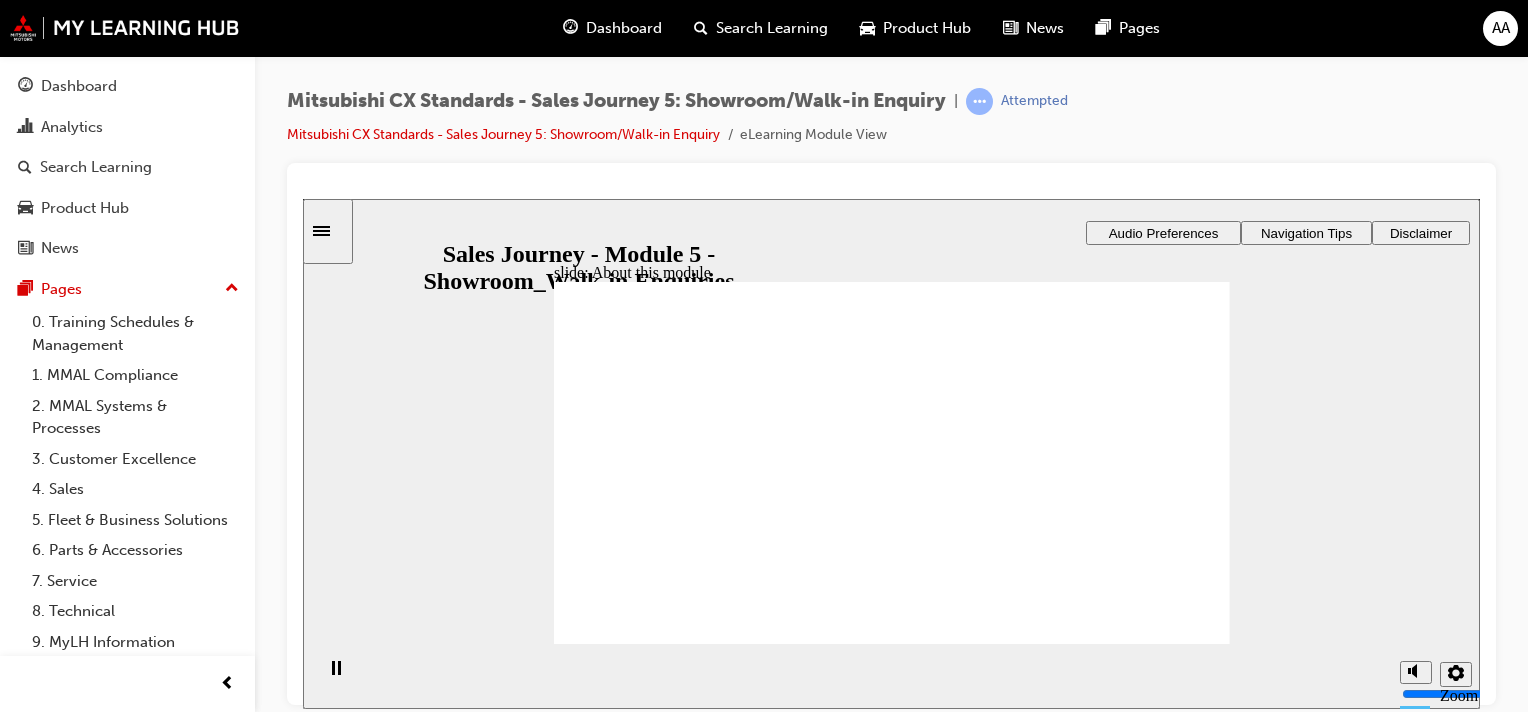 click 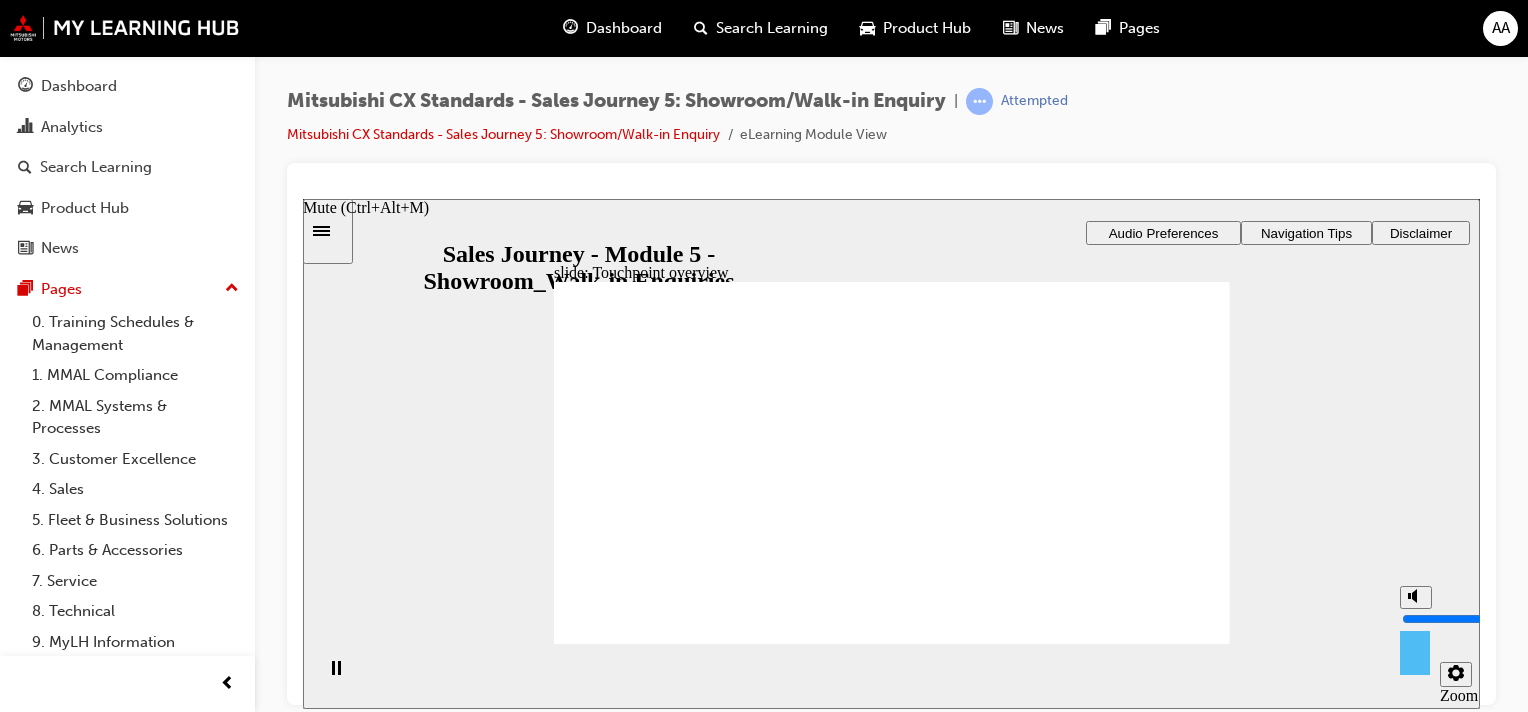 click 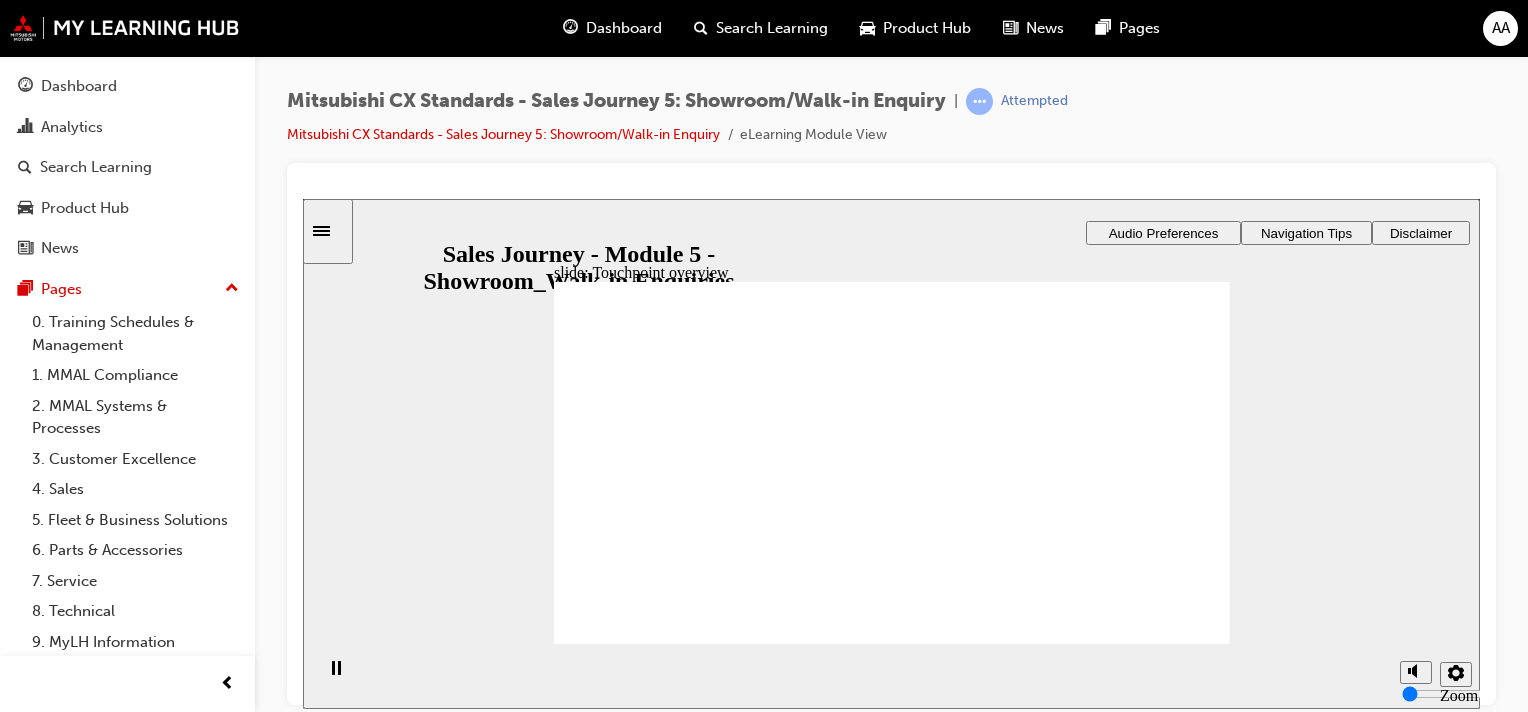 click 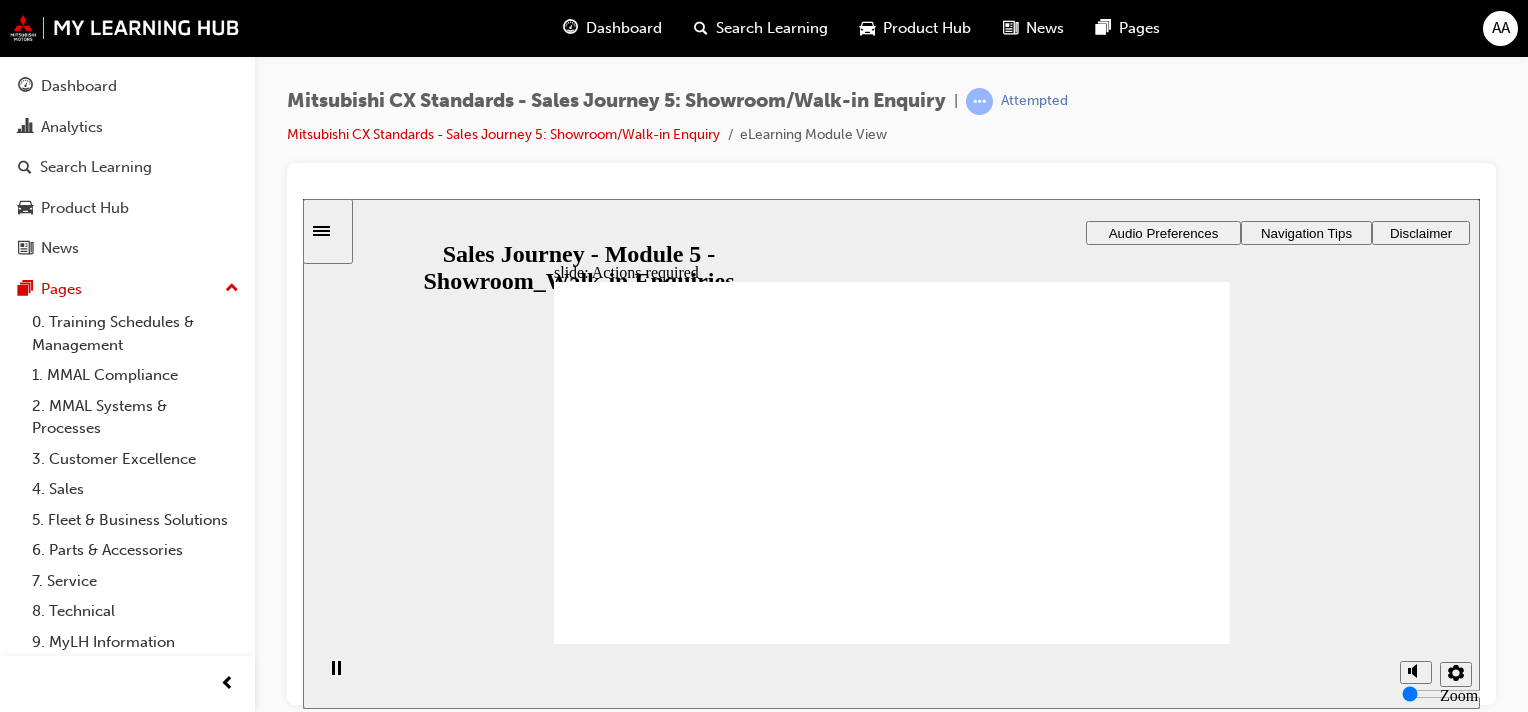 click 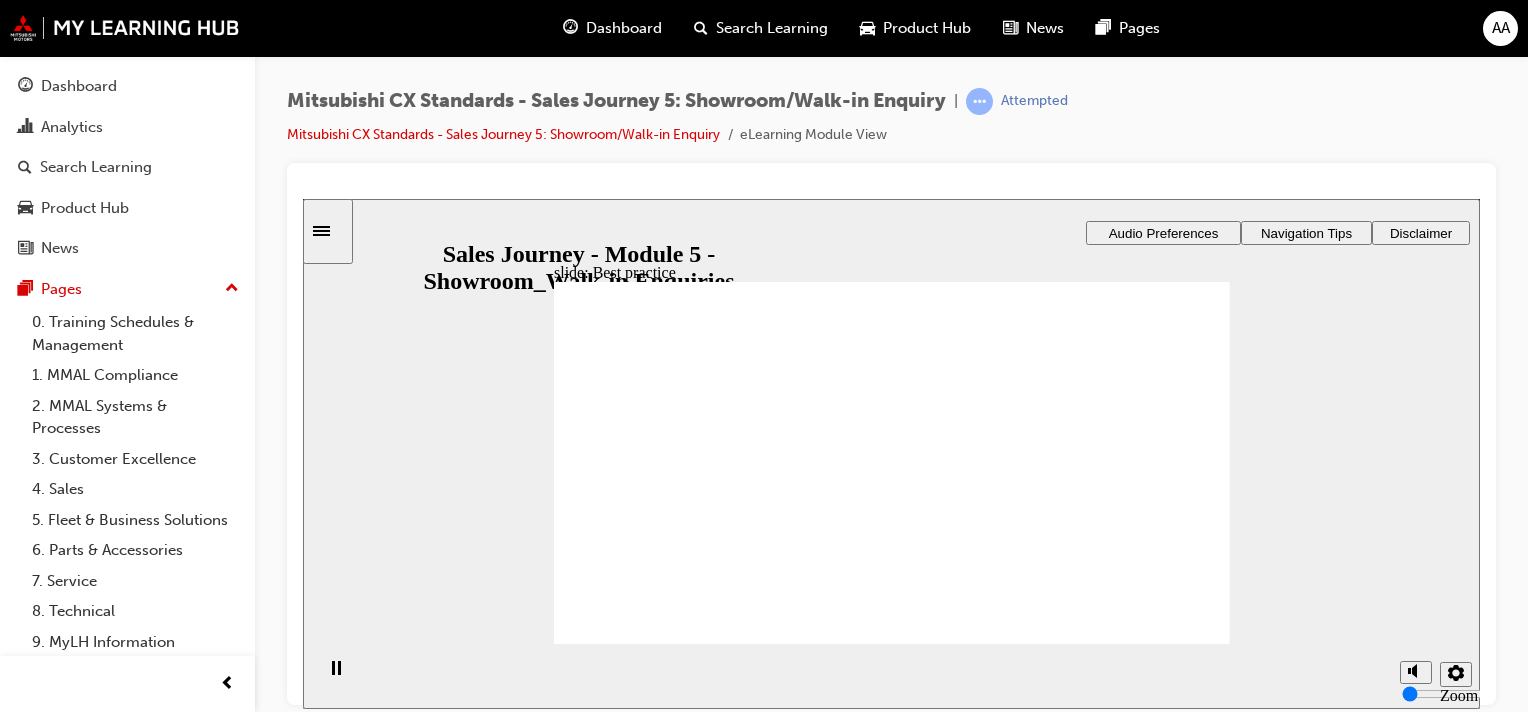click 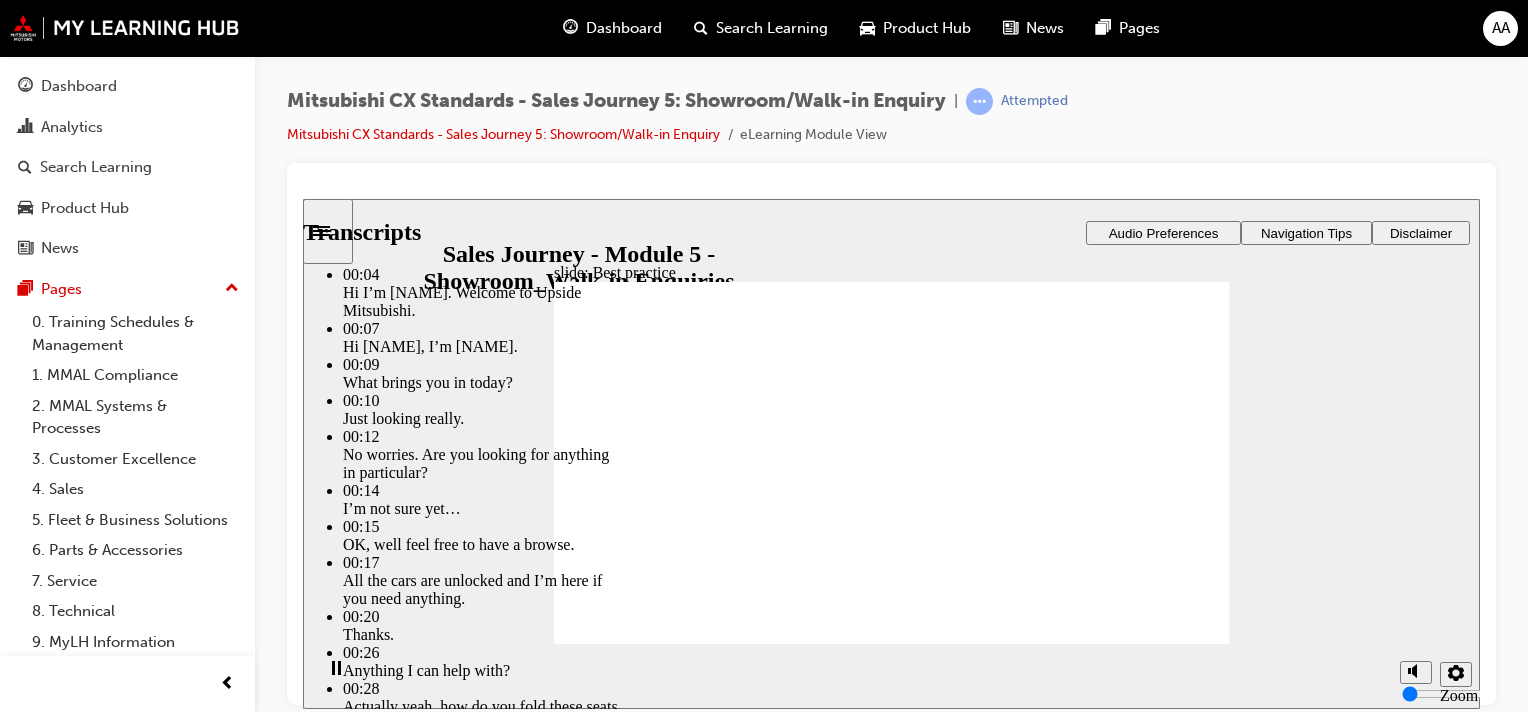 click at bounding box center [605, 5772] 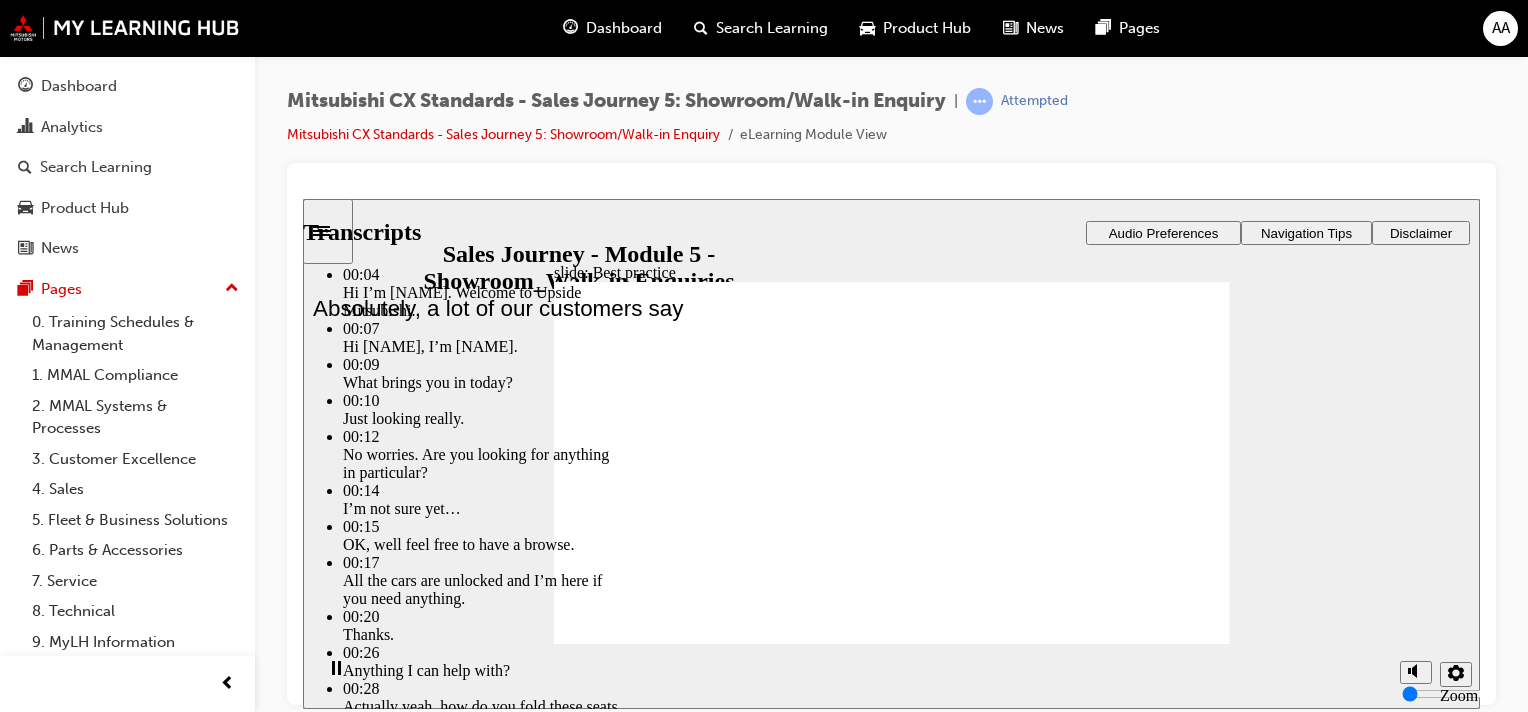 click at bounding box center [738, 2220] 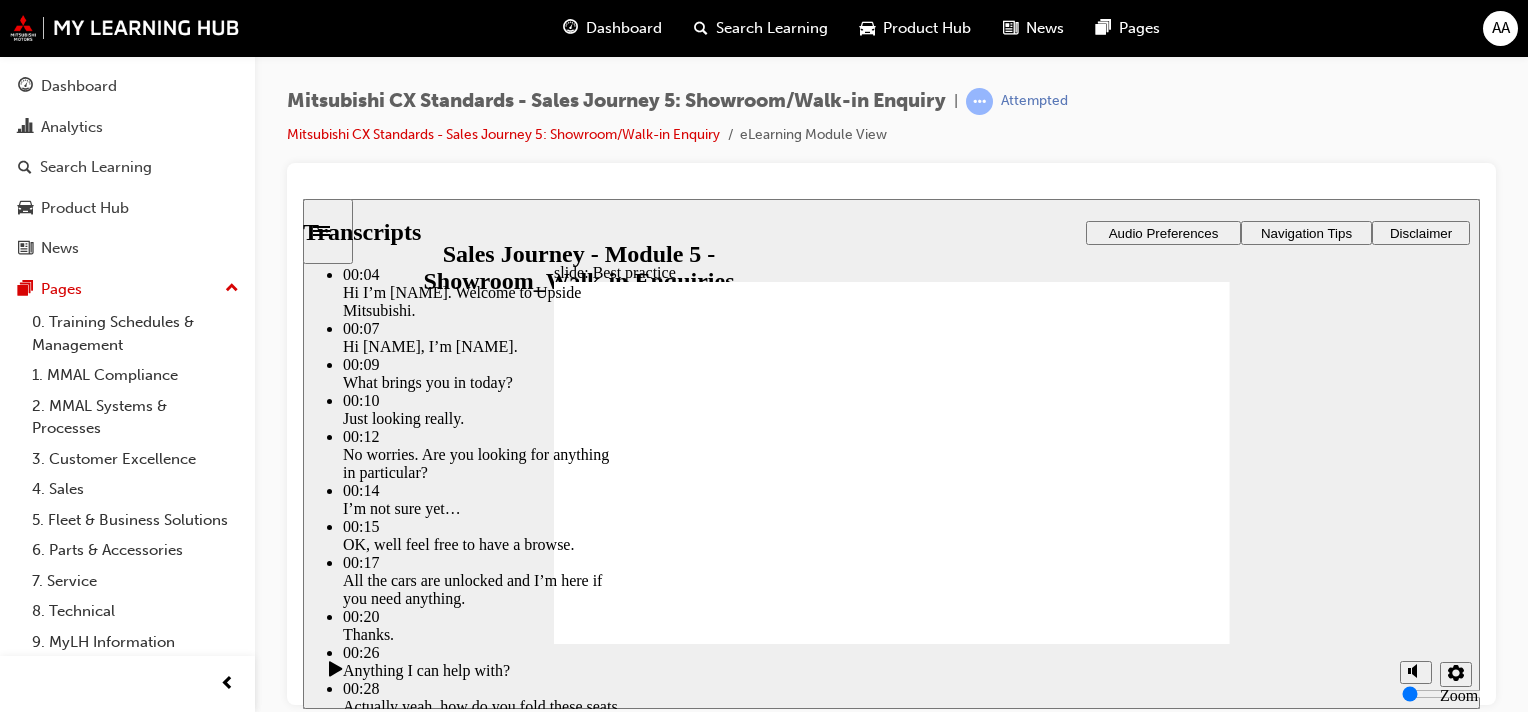 click 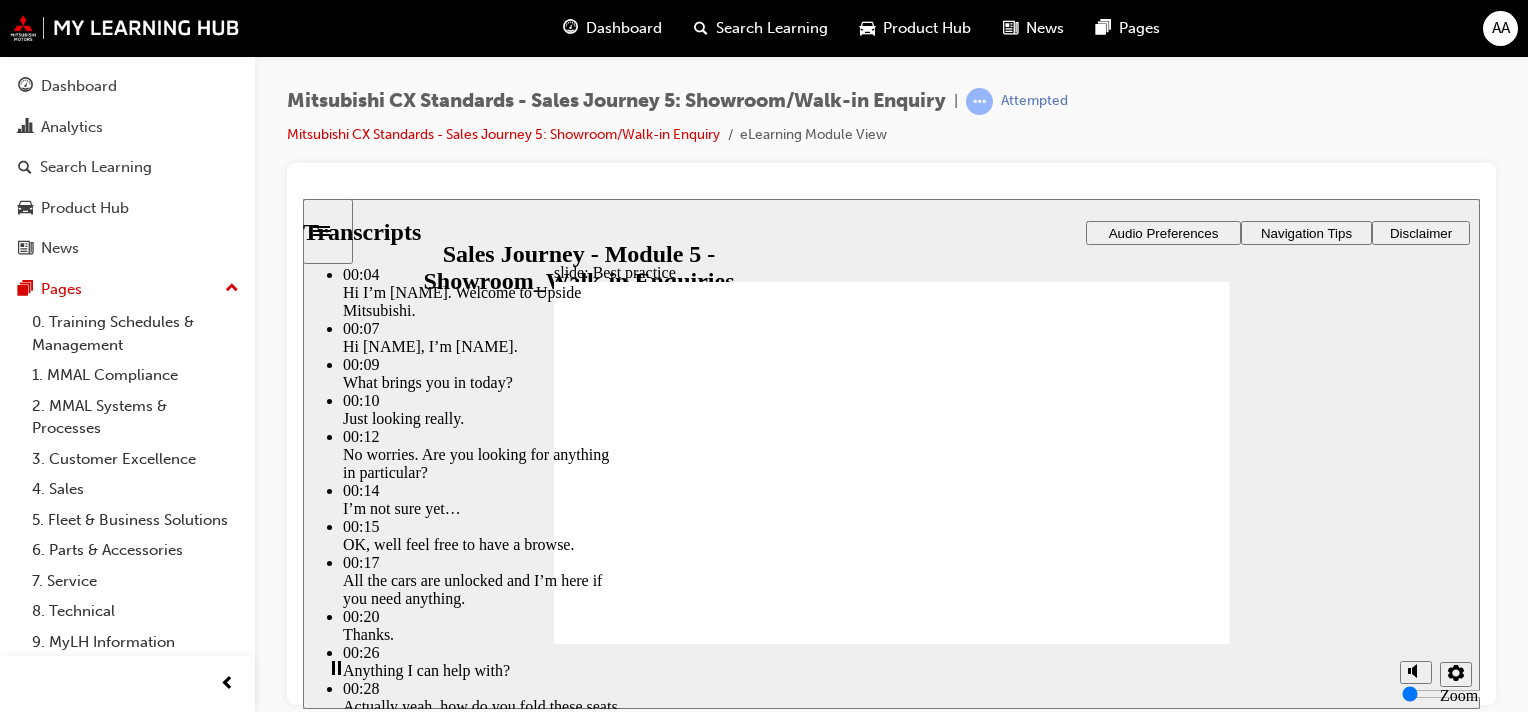 click at bounding box center [892, 3099] 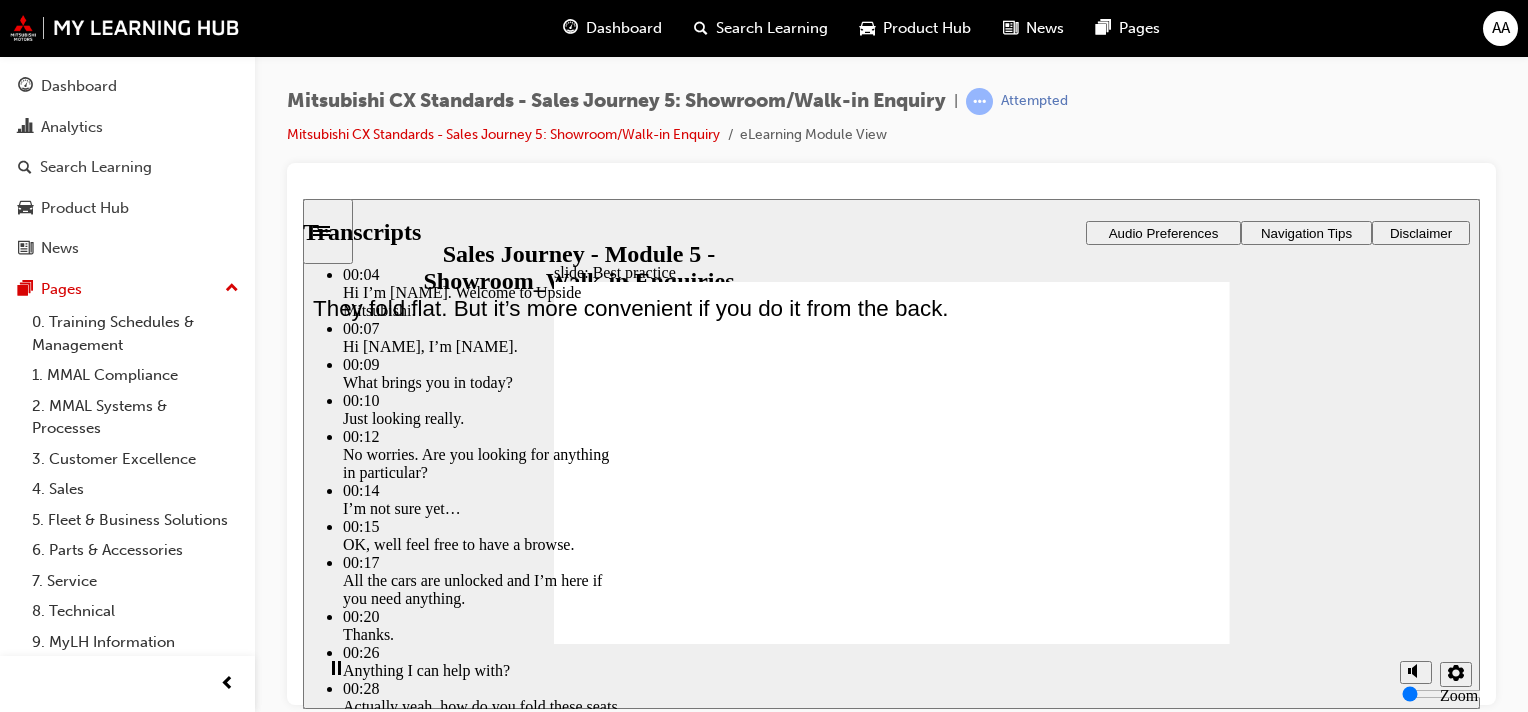 click on "slide: Best practice
Best   practice What does best practice look like for this touchpoint?   Click  Play  to find out. PLAY Play Transcripts 00:04 : Hi I’m Sam. Welcome to Upside Mitsubishi.  00:07 : Hi Sam, I’m Claire. 00:09 : What brings you in today? 00:10 : Just looking really. 00:12 : No worries. Are you looking for anything in particular?  00:14 : I’m not sure yet… 00:15 : OK, well feel free to have a browse. 00:17 : All the cars are unlocked and I’m here if you need anything. 00:20 : Thanks. 00:26 : Anything I can help with? 00:28 : Actually yeah, how do you fold these seats down? 00:31 : They fold flat. But it’s more convenient if you do it from the back. 00:35 : Oh ok thanks. Looks like there’s 00:37 : more than enough room for the camping gear and the kids. 00:39 : Absolutely, a lot of our customers say 00:41 : that there's plenty of room for camping gear. 00:43 : How many kids do you have?   00:44 : Two, but I just realised I've got to go and pick them up from school! 2 1.75" at bounding box center (891, 453) 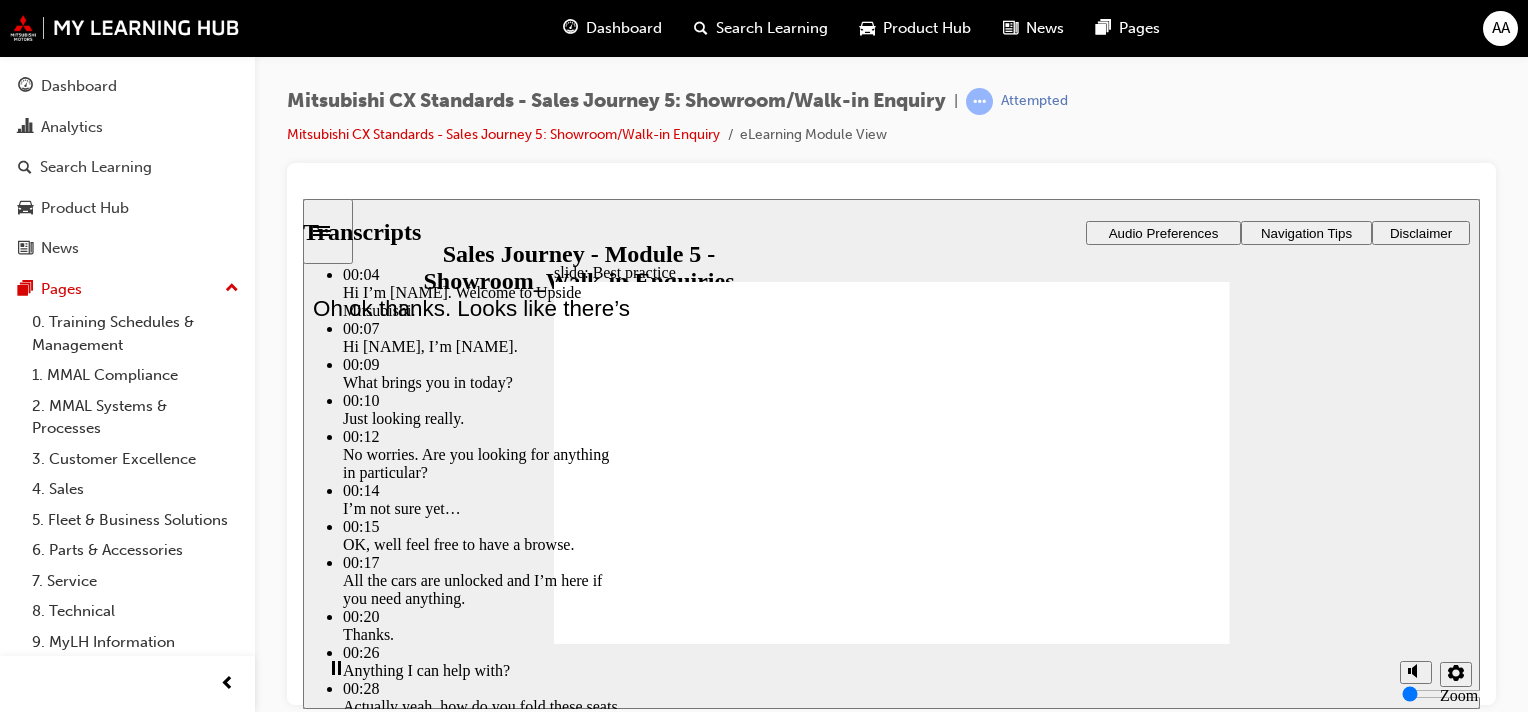 click at bounding box center [892, 3099] 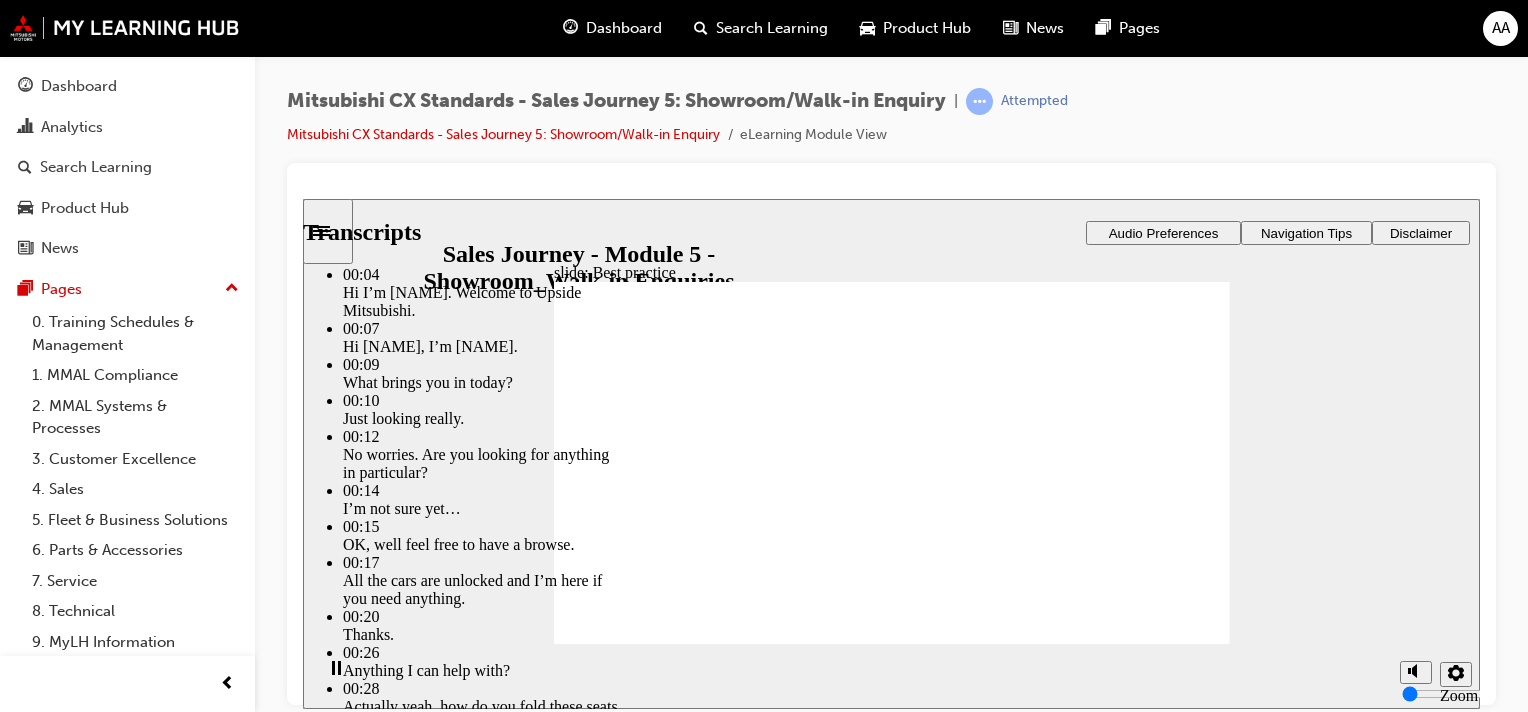 click at bounding box center (892, 3099) 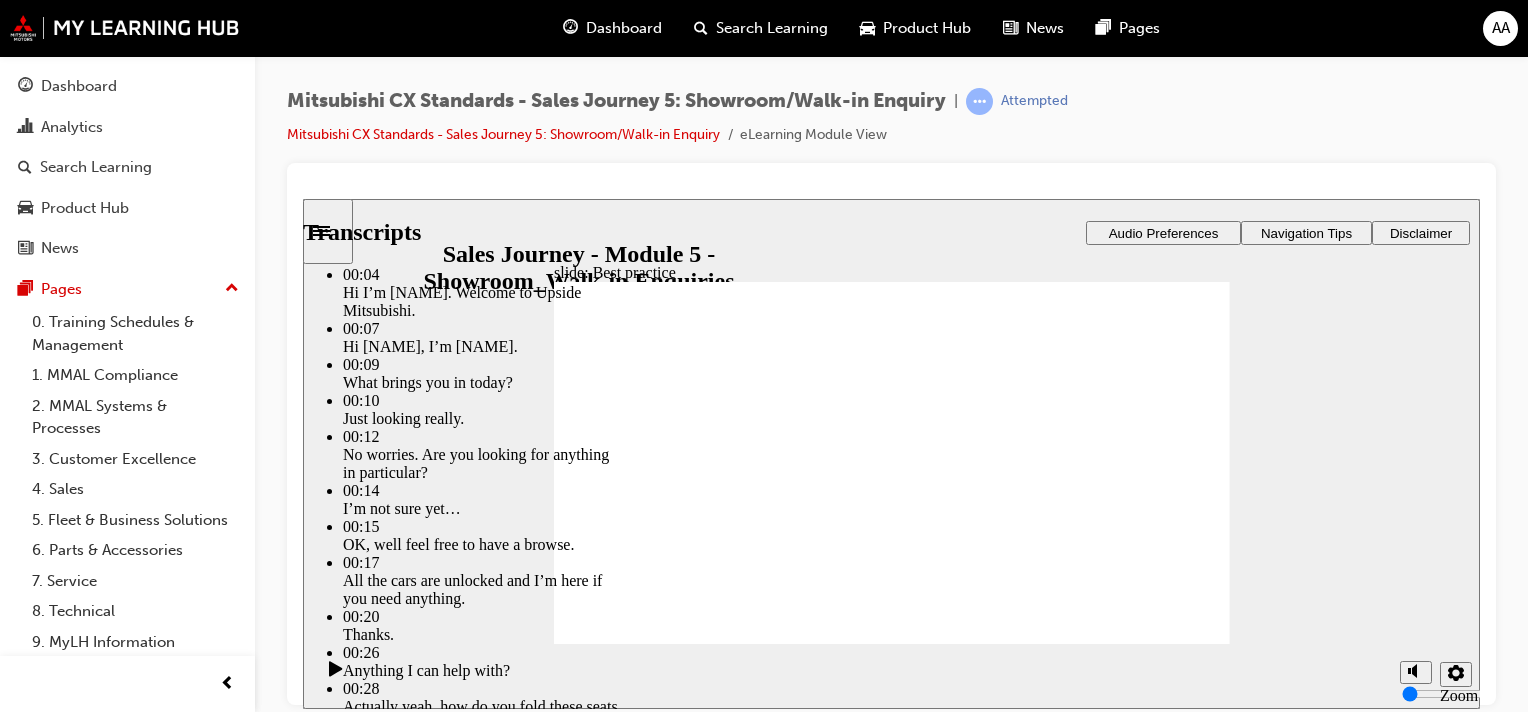 click 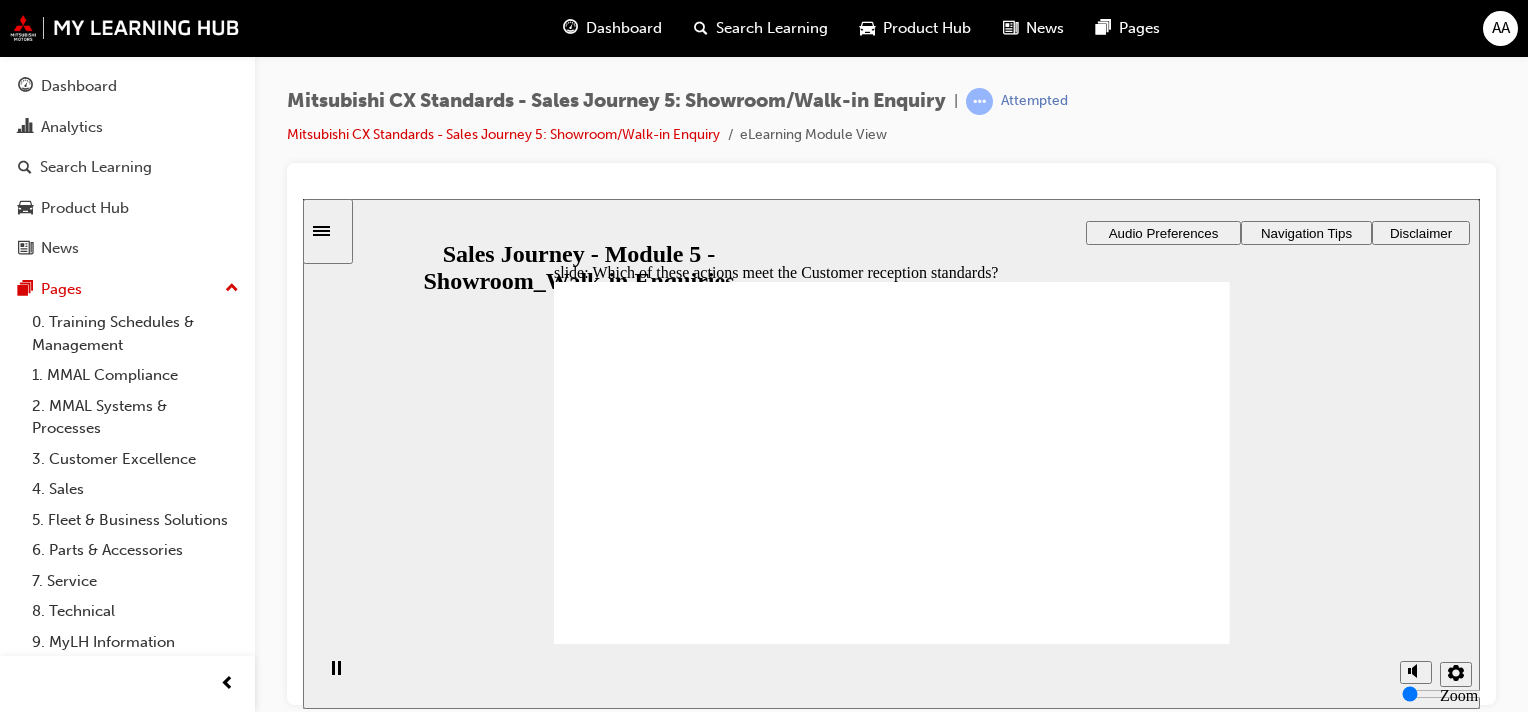checkbox on "true" 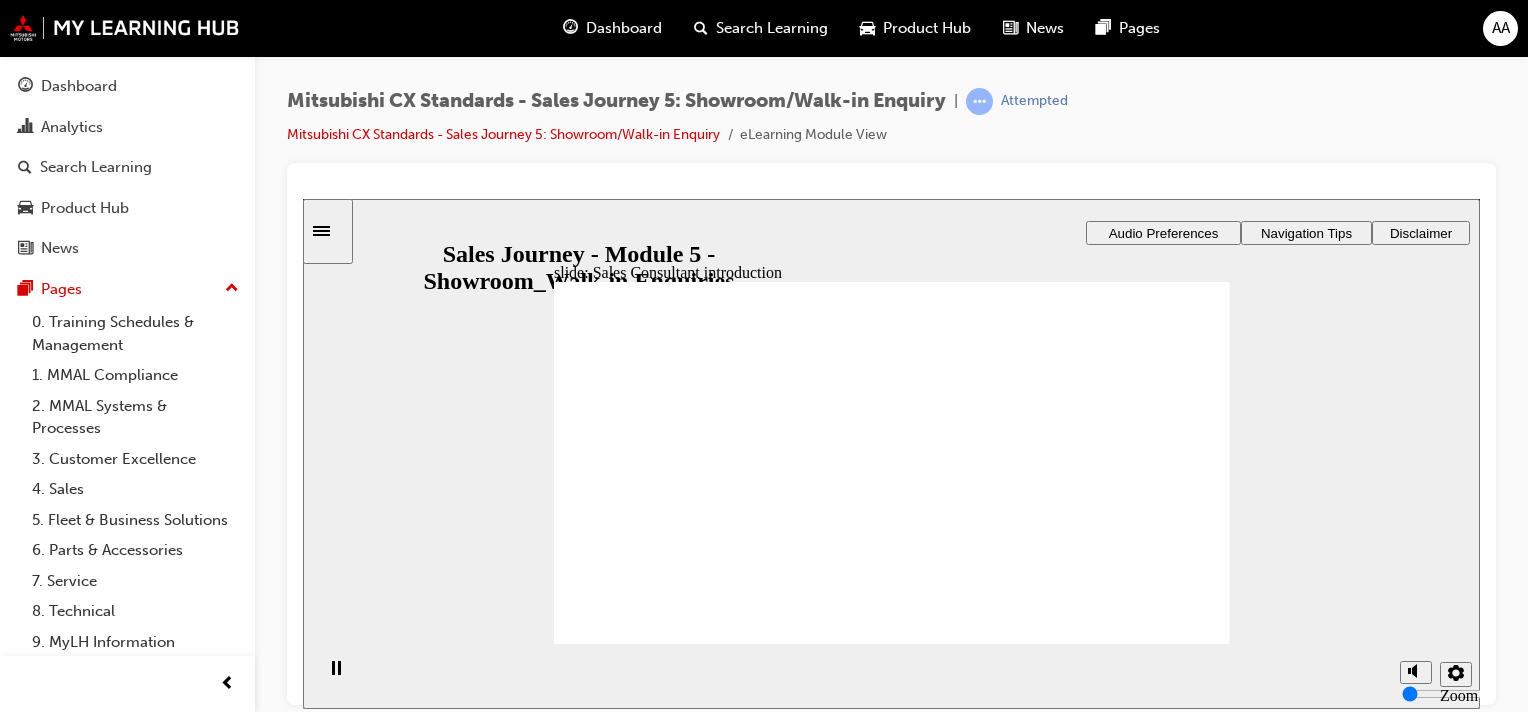 drag, startPoint x: 695, startPoint y: 510, endPoint x: 1132, endPoint y: 373, distance: 457.97162 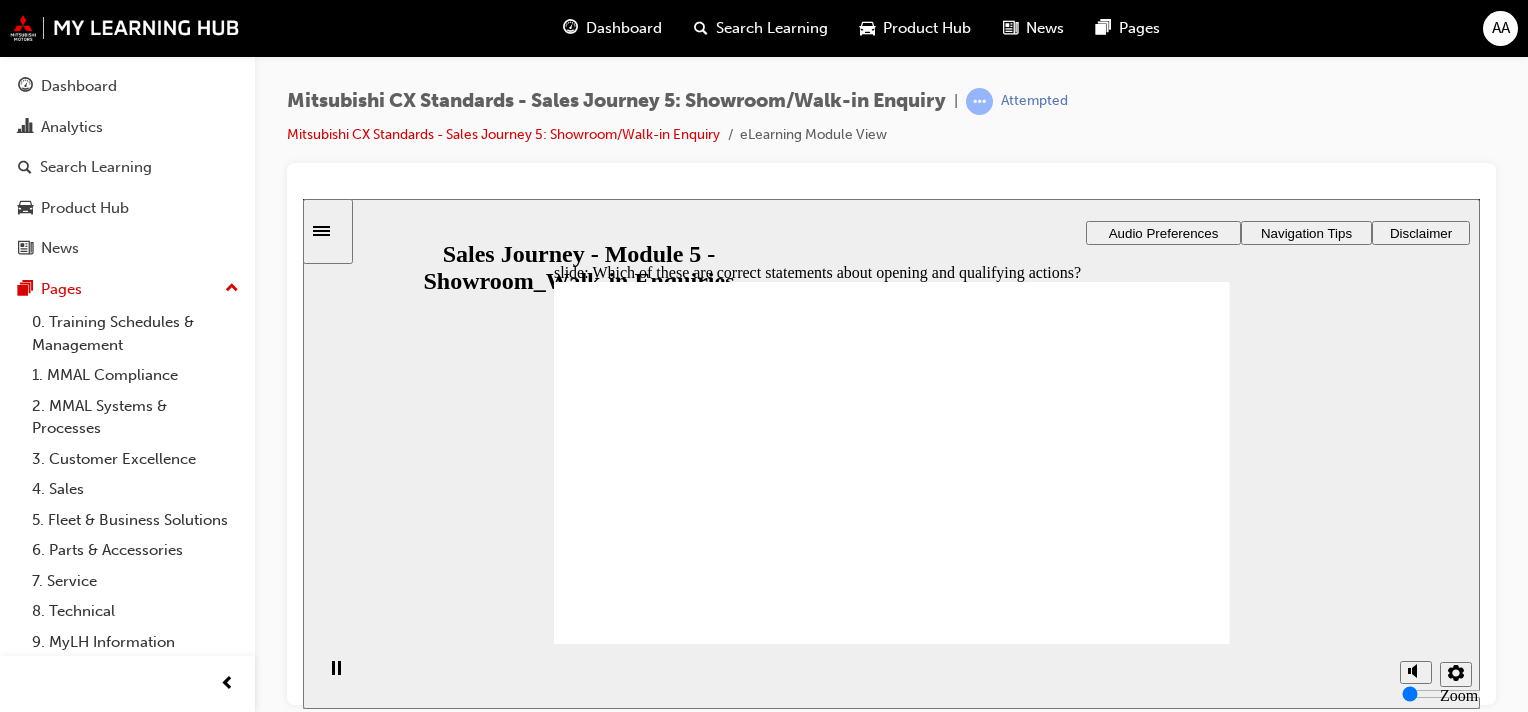 click on "Discuss the Customer’s needs before showing them a vehicle.  Offer refreshments to the Customer and their guests.  Make sure the Customer is sitting at your desk before  discussing needs." at bounding box center (761, 1853) 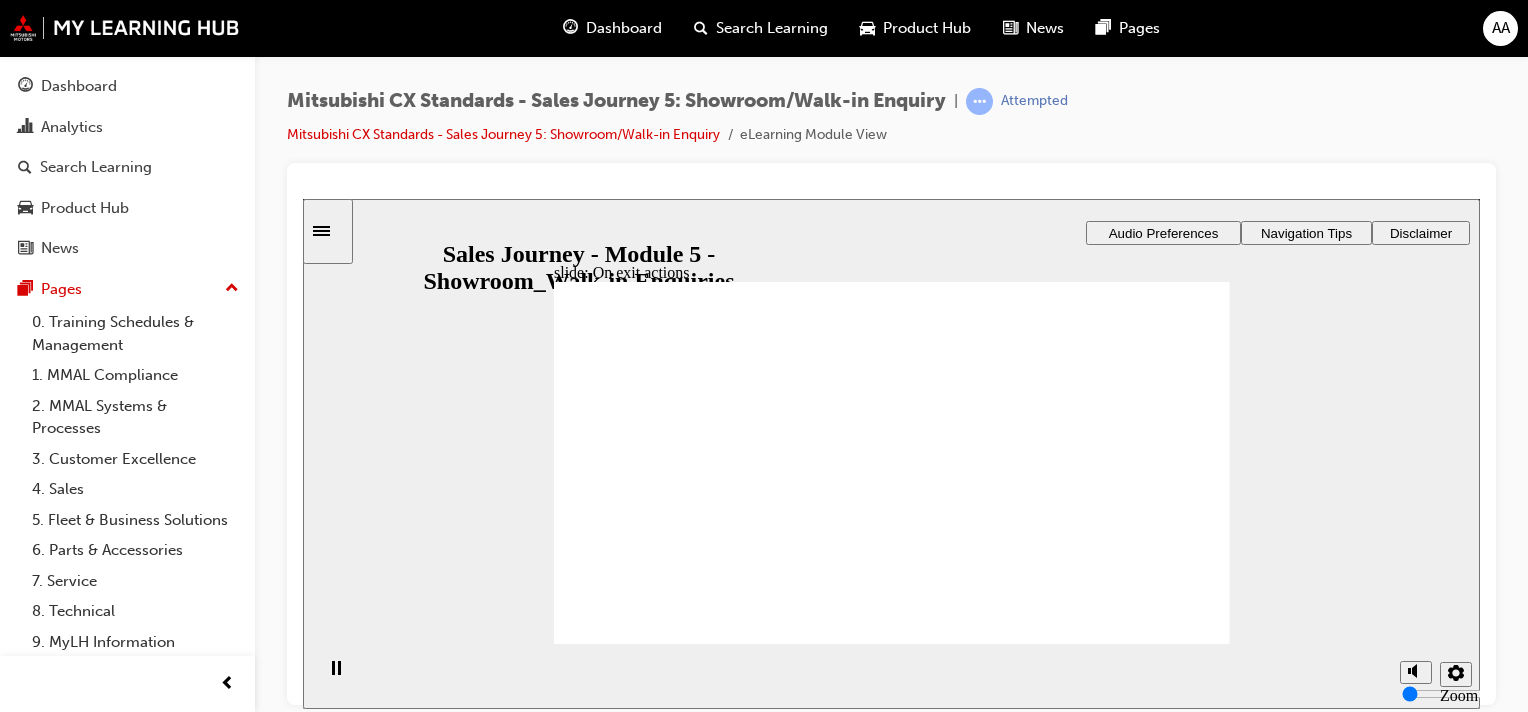 drag, startPoint x: 688, startPoint y: 501, endPoint x: 912, endPoint y: 439, distance: 232.42203 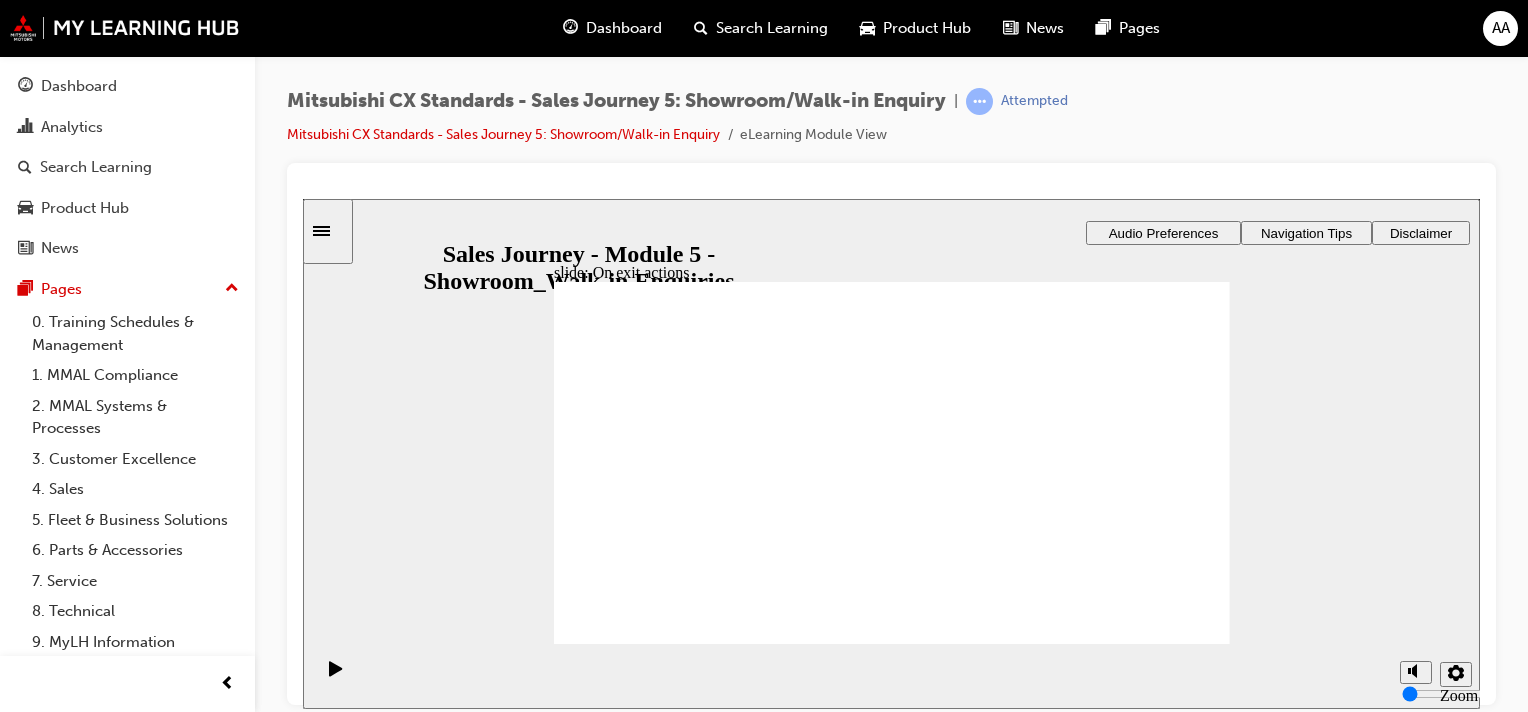 drag, startPoint x: 686, startPoint y: 502, endPoint x: 837, endPoint y: 490, distance: 151.47607 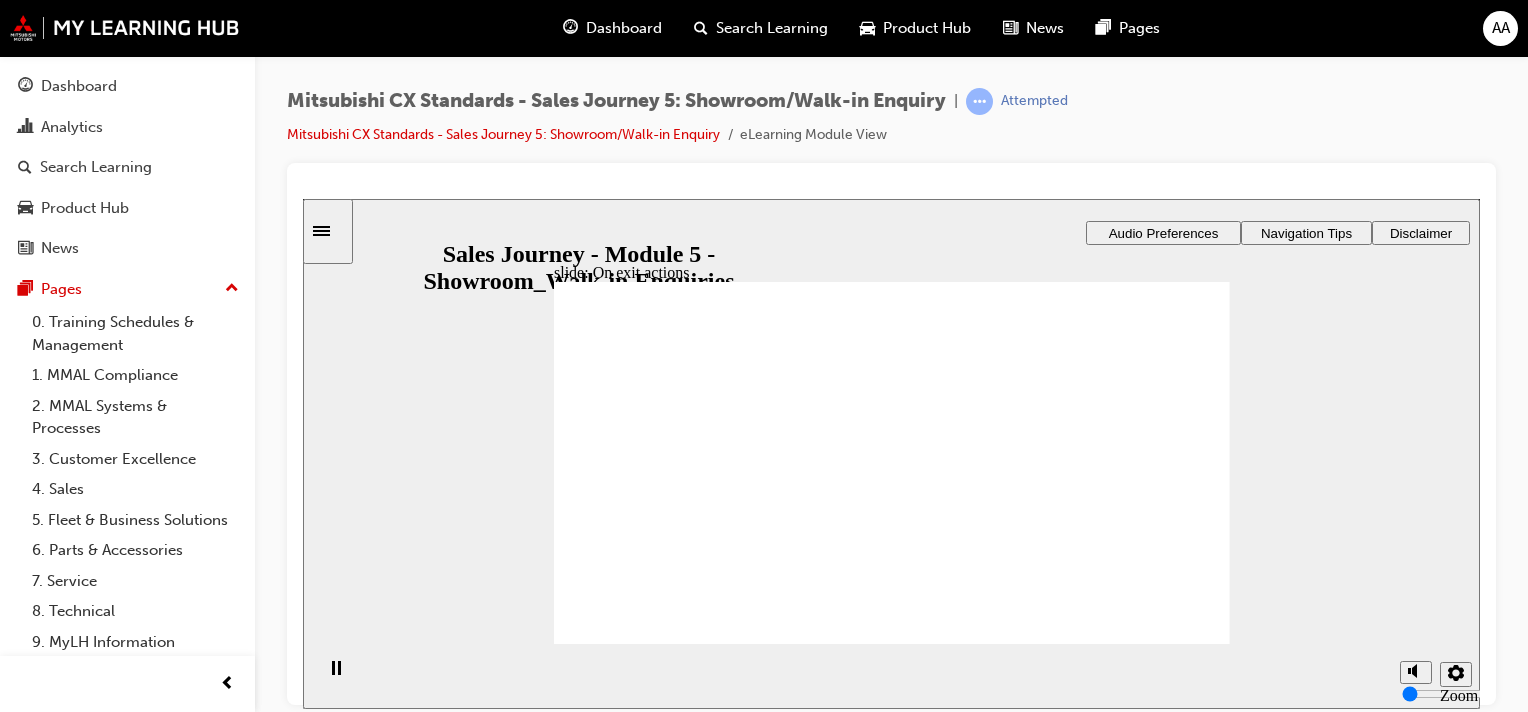 click 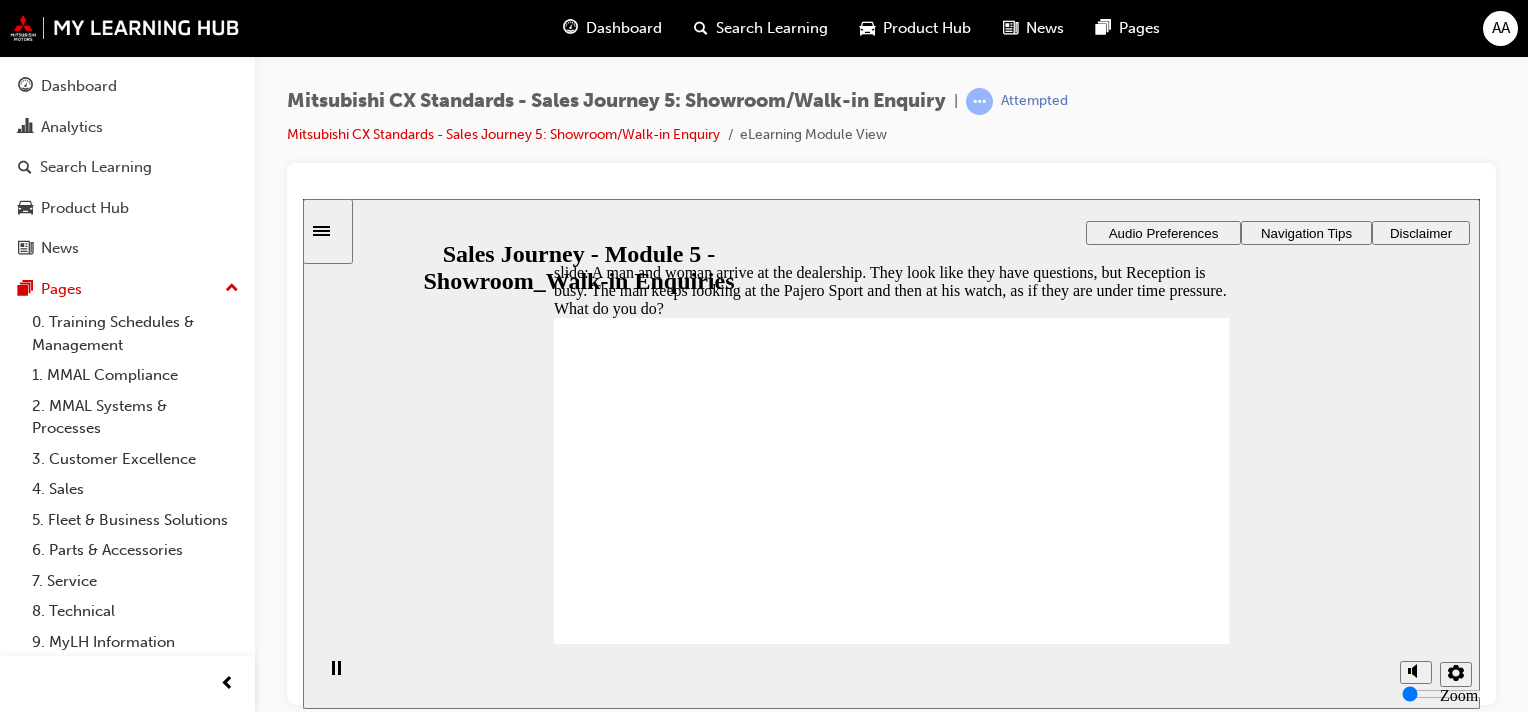 checkbox on "true" 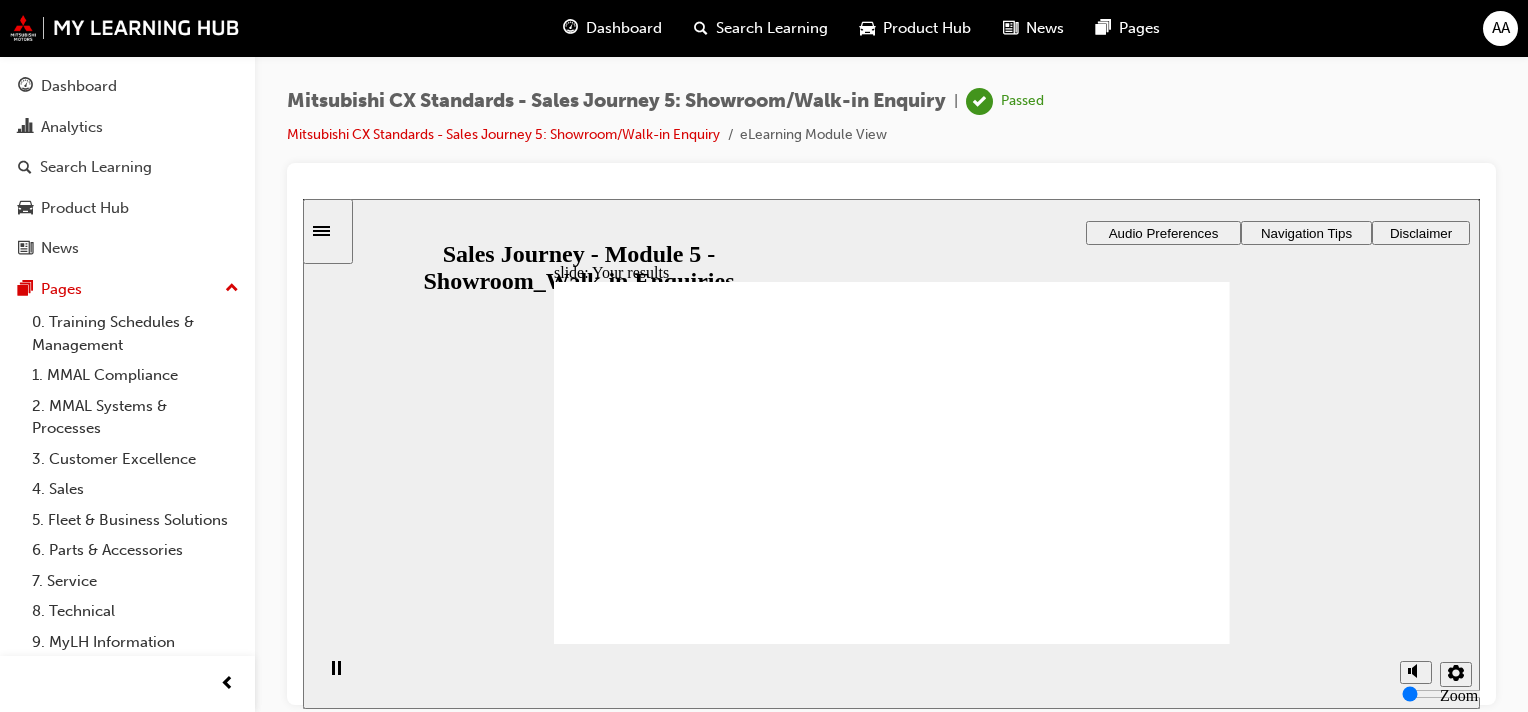 click 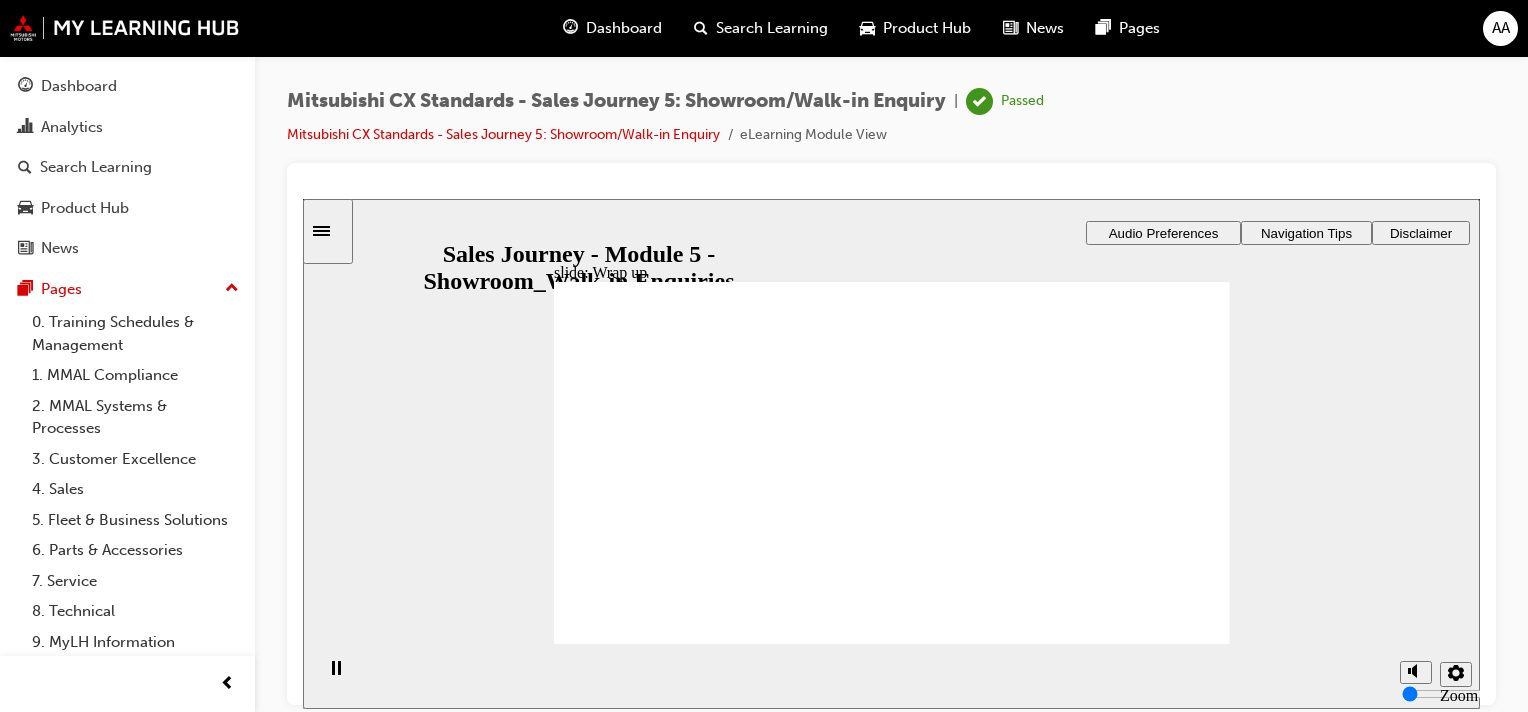 click 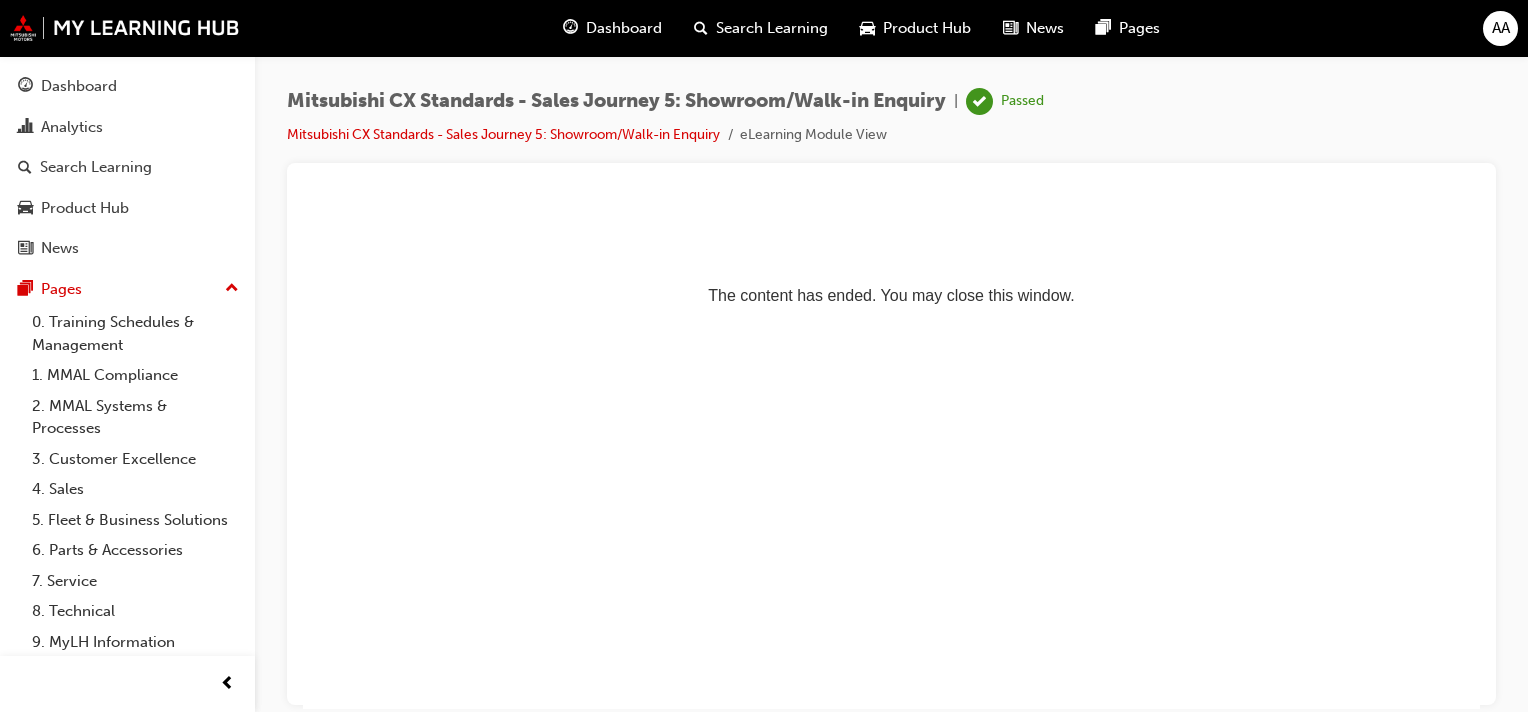 scroll, scrollTop: 0, scrollLeft: 0, axis: both 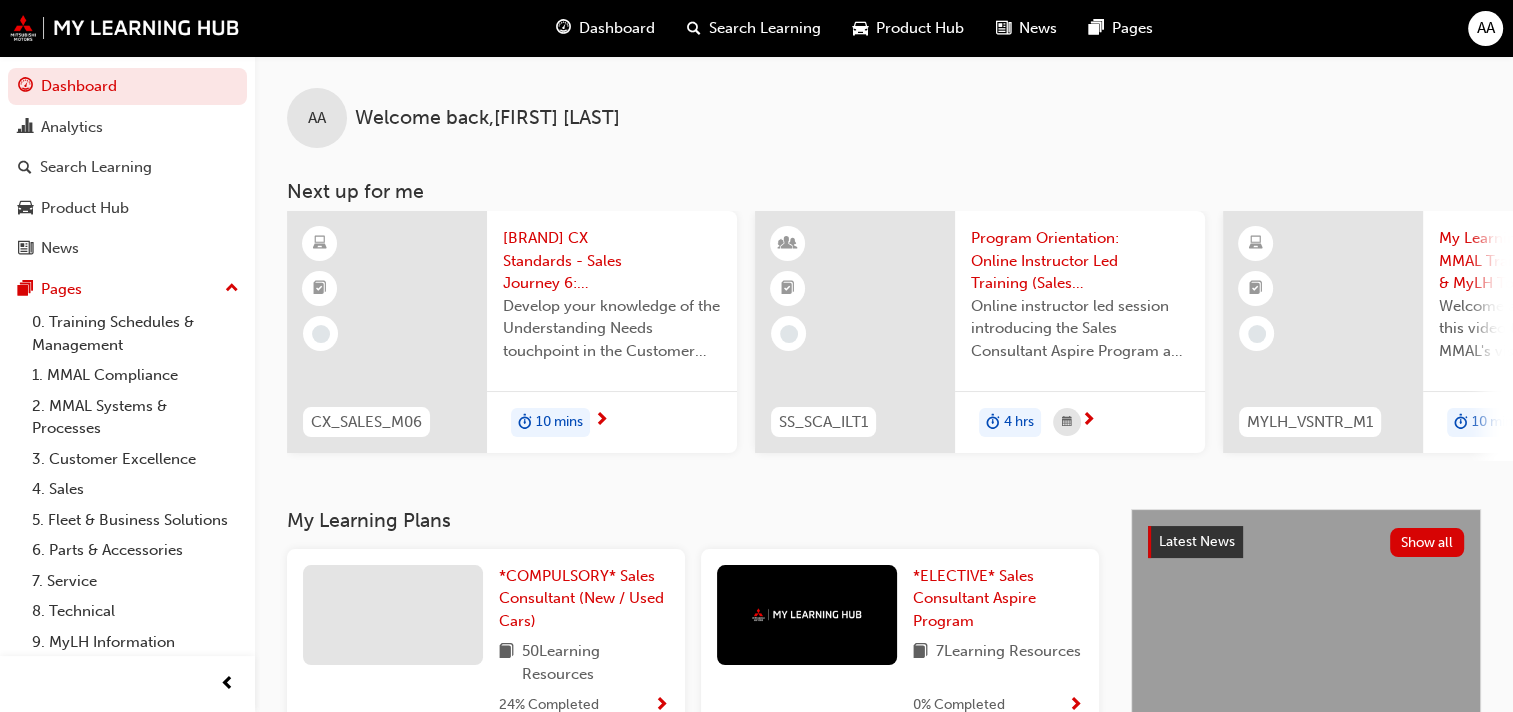 click on "Mitsubishi CX Standards - Sales Journey 6: Understanding Needs" at bounding box center (612, 261) 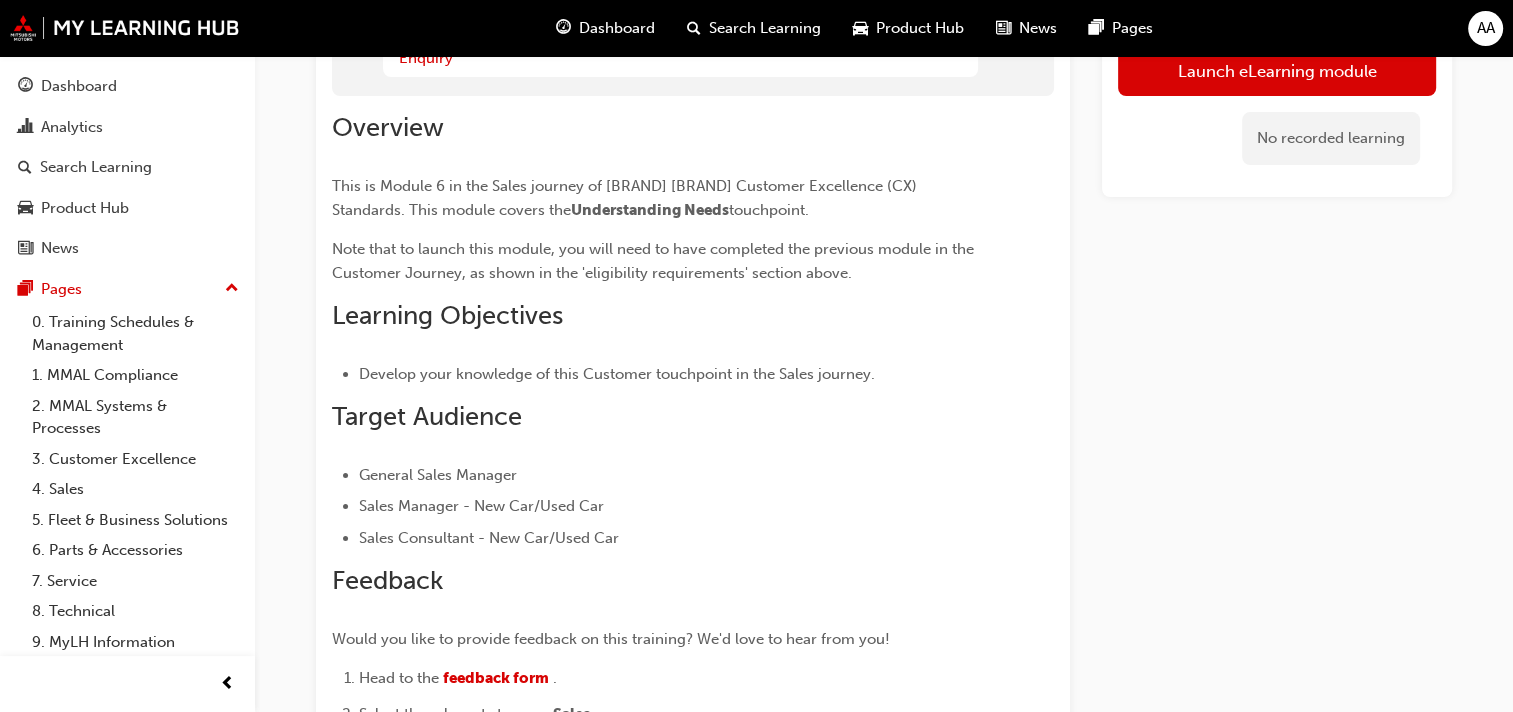 scroll, scrollTop: 0, scrollLeft: 0, axis: both 